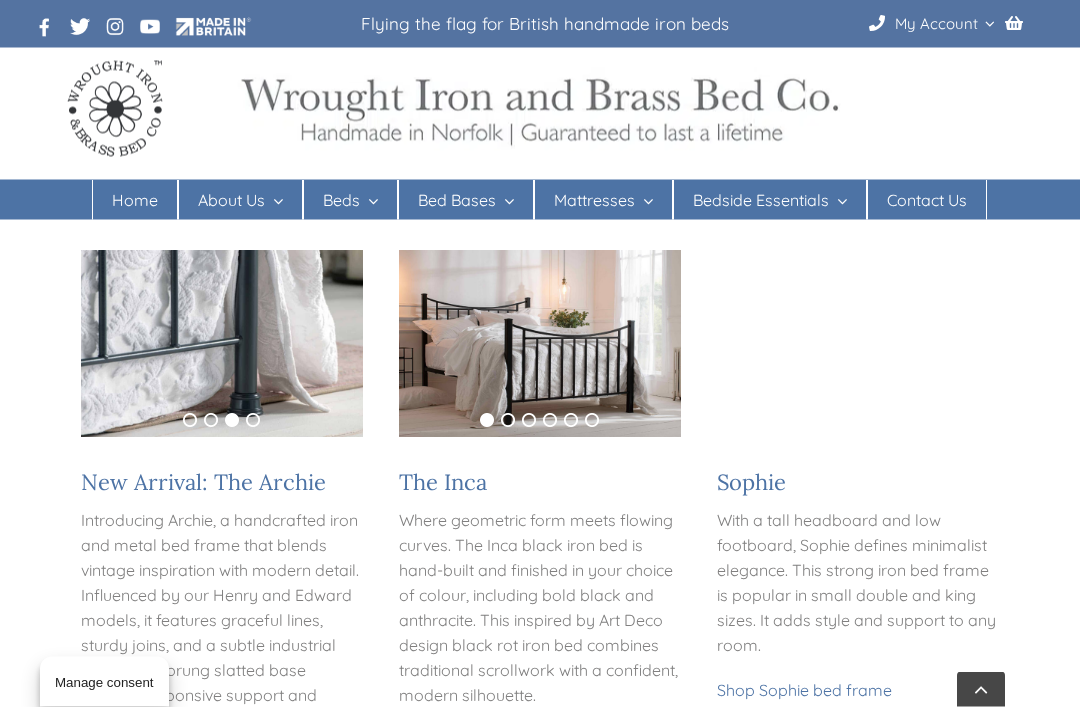 scroll, scrollTop: 390, scrollLeft: 0, axis: vertical 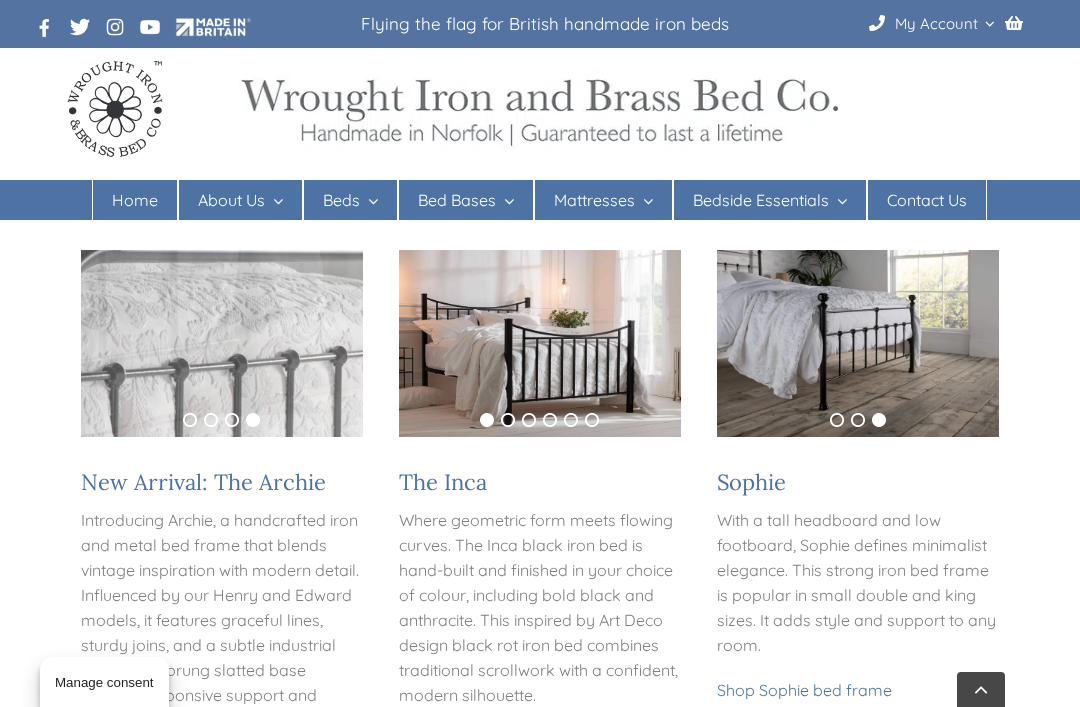 click on "Shop Sophie bed frame" at bounding box center (804, 690) 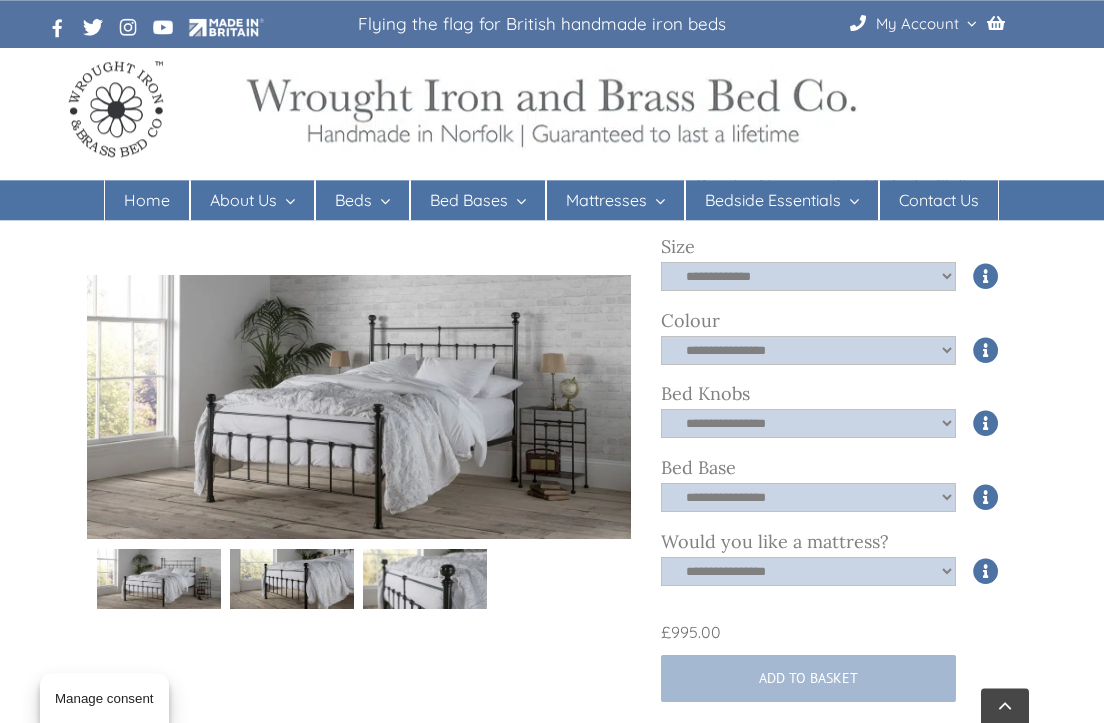 scroll, scrollTop: 774, scrollLeft: 0, axis: vertical 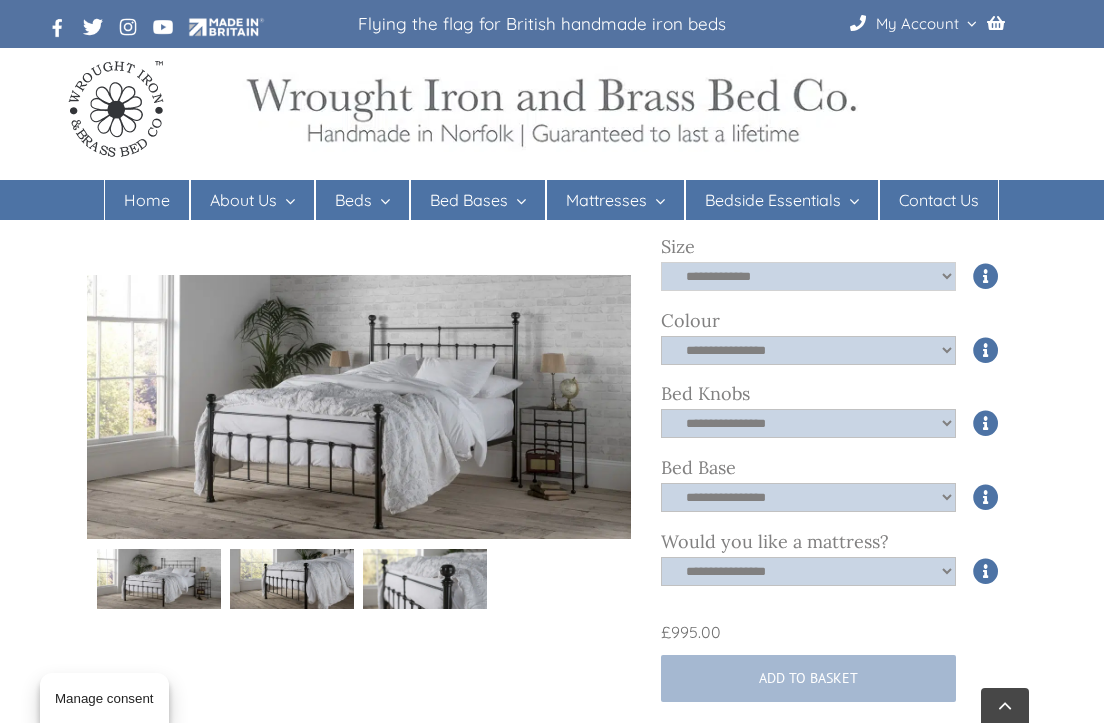 click on "**********" 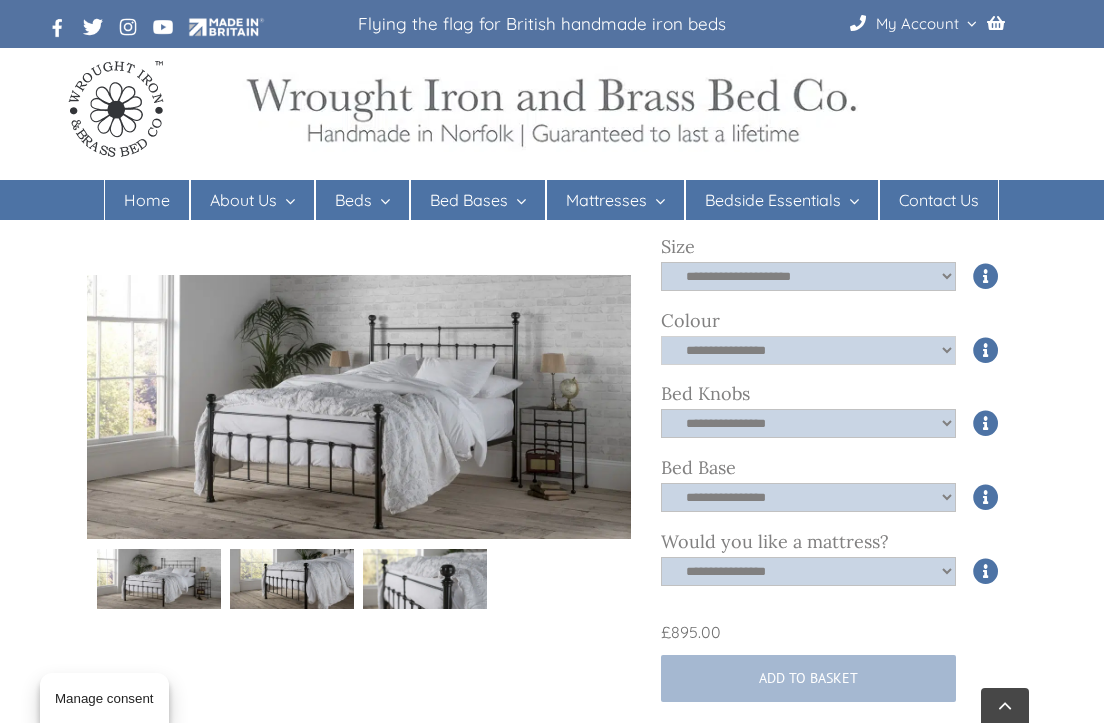 click on "**********" 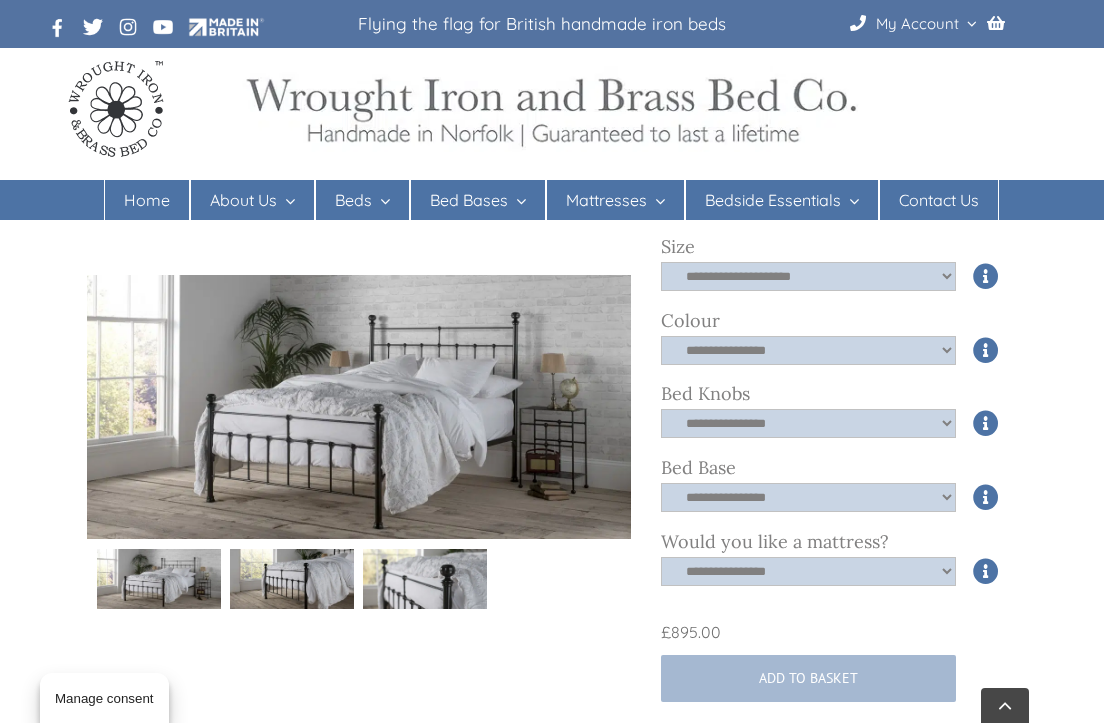click on "Nickel Beds" at bounding box center (376, 342) 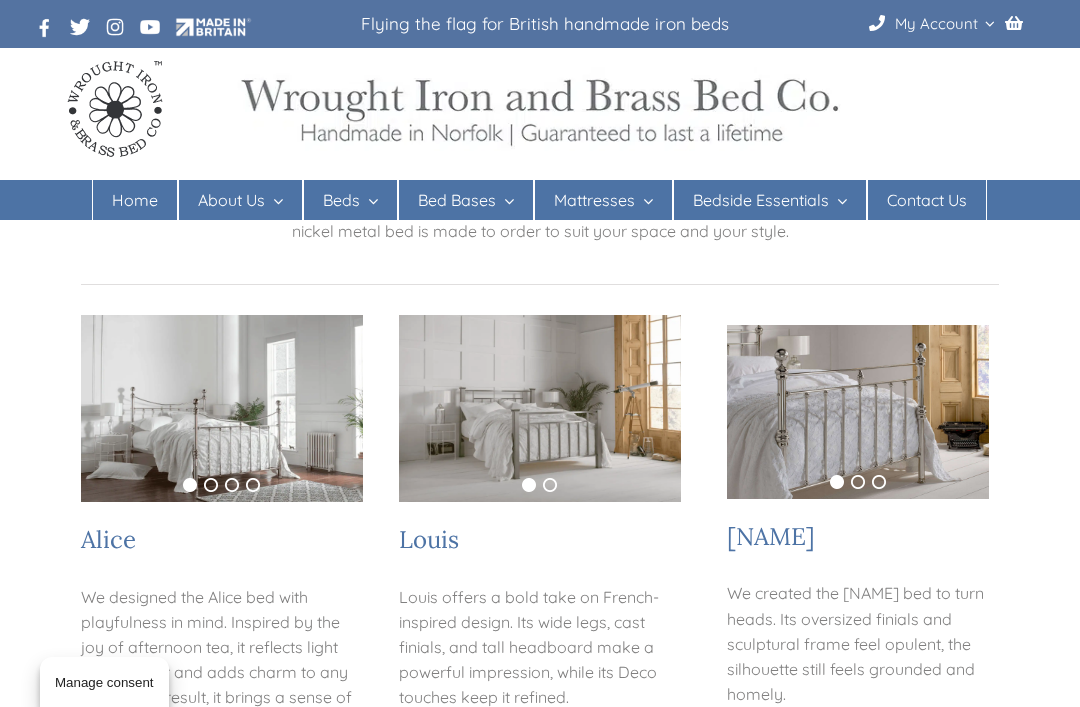 scroll, scrollTop: 329, scrollLeft: 0, axis: vertical 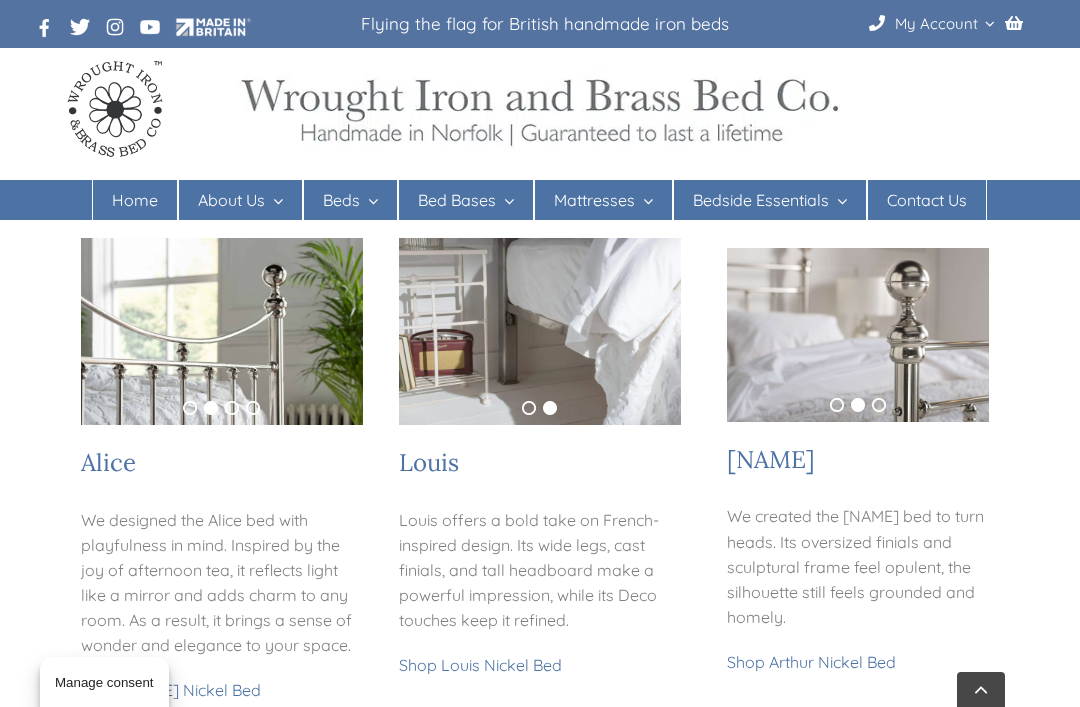 click on "Shop Alice Nickel Bed" at bounding box center [171, 690] 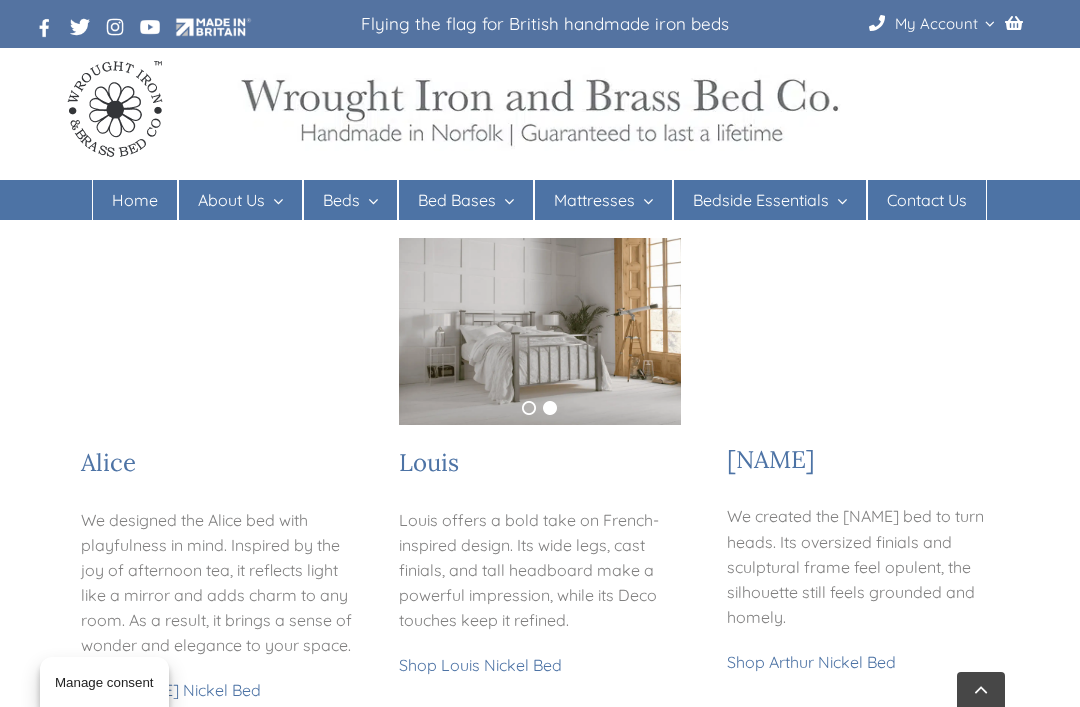 scroll, scrollTop: 361, scrollLeft: 0, axis: vertical 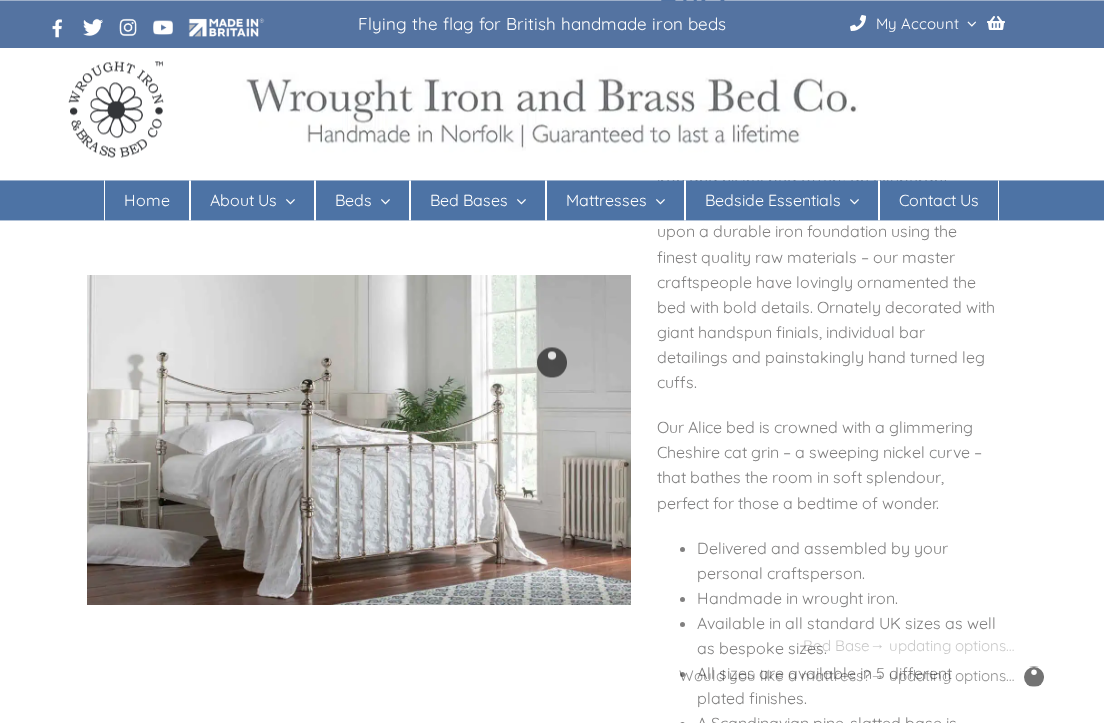 checkbox on "****" 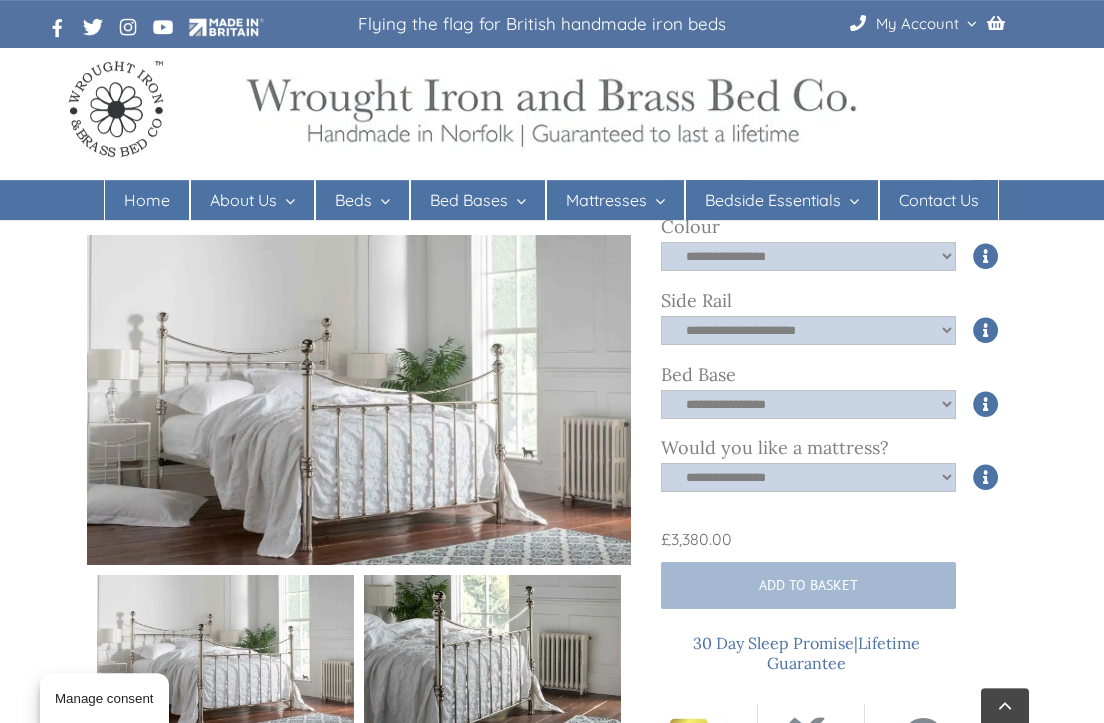 scroll, scrollTop: 973, scrollLeft: 0, axis: vertical 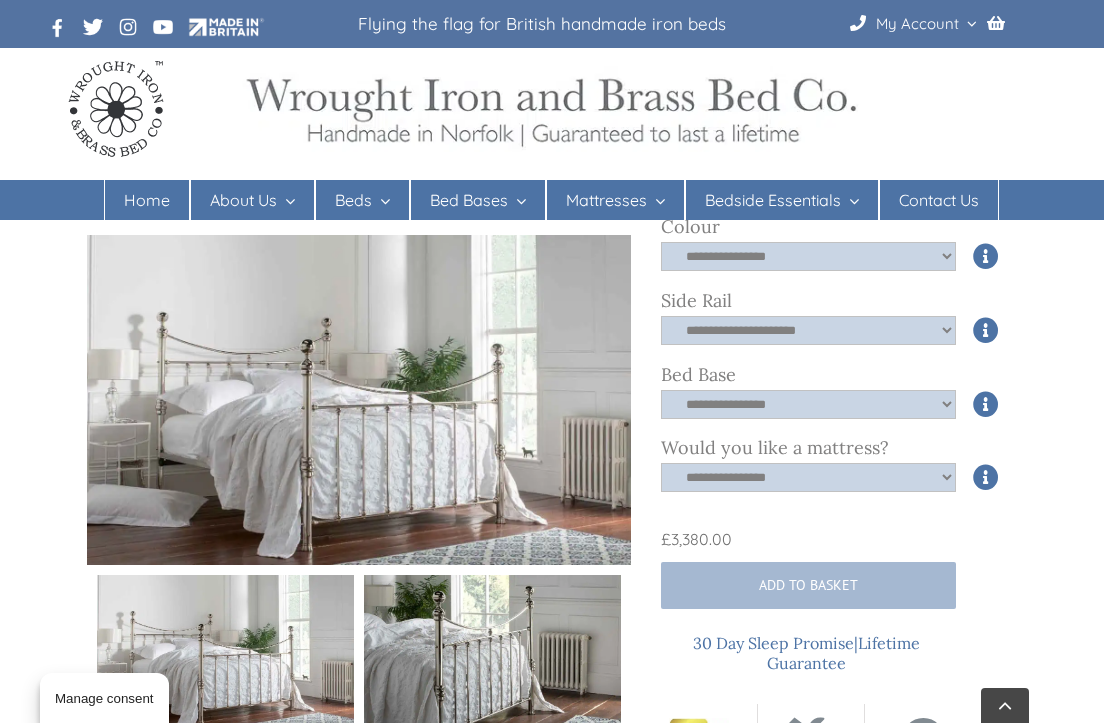 click on "Iron Beds" at bounding box center [369, 280] 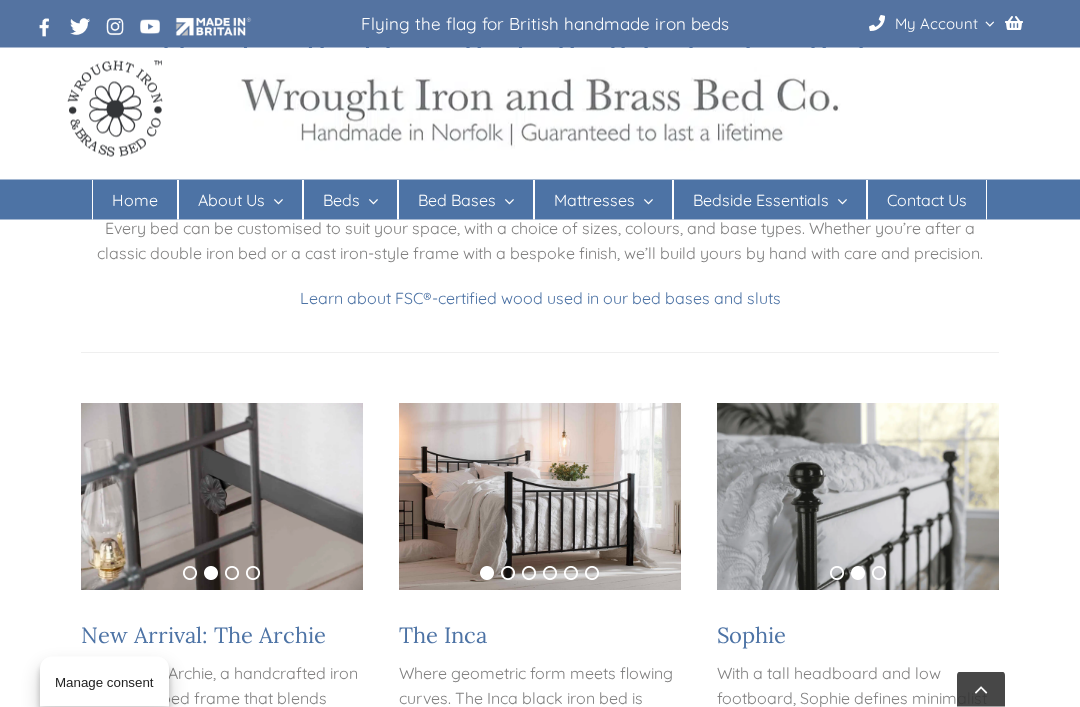 scroll, scrollTop: 237, scrollLeft: 0, axis: vertical 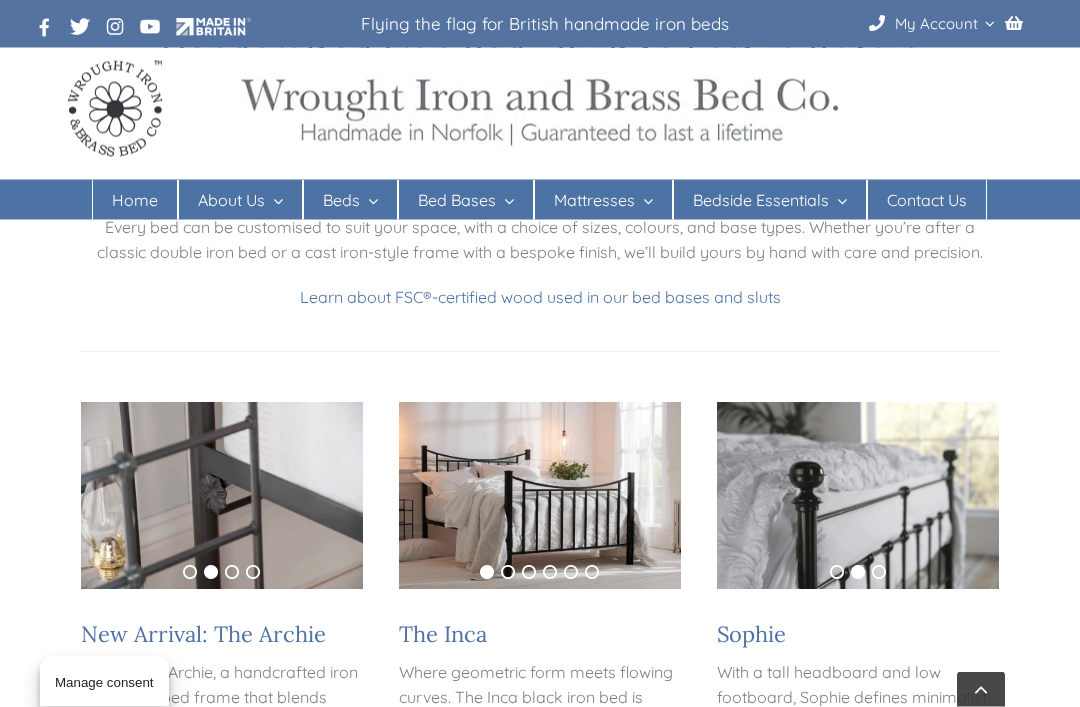 click on "Learn about FSC ® -certified wood used in our bed bases and sluts" at bounding box center [540, 298] 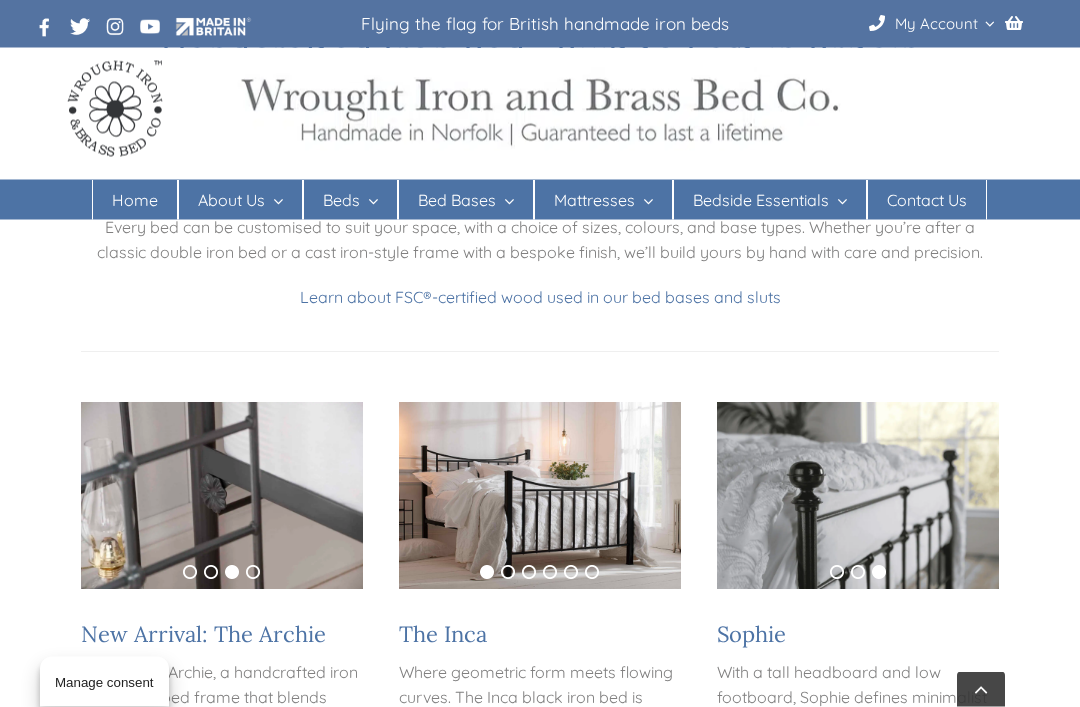scroll, scrollTop: 270, scrollLeft: 0, axis: vertical 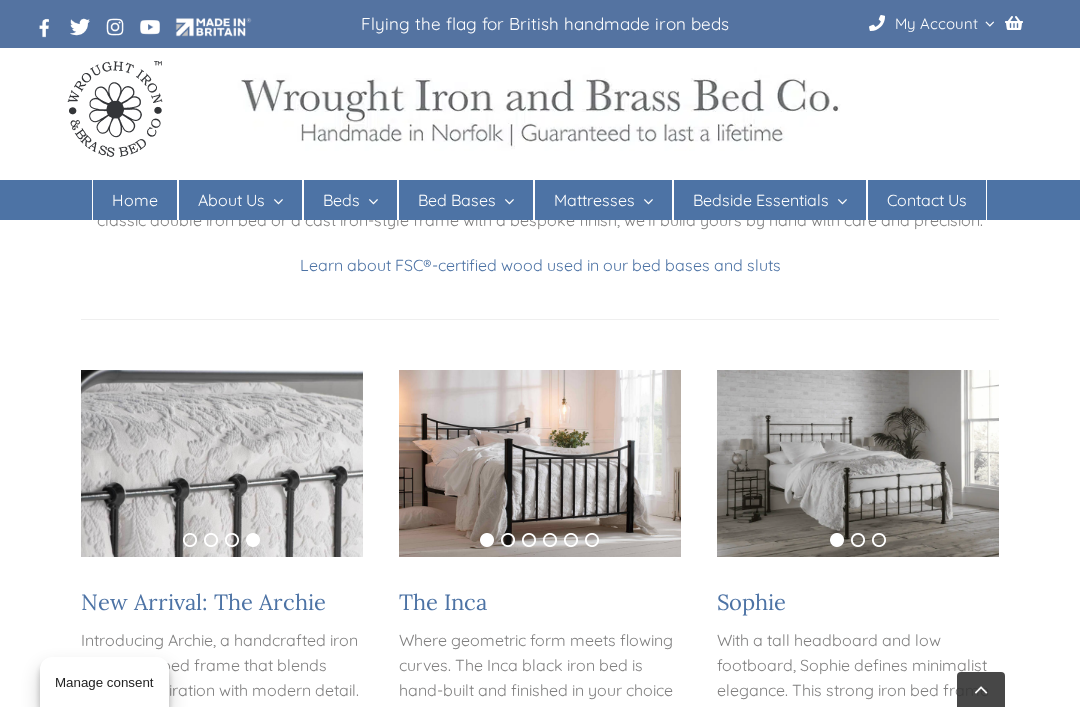 click on "Learn about FSC ® -certified wood used in our bed bases and sluts" at bounding box center [540, 265] 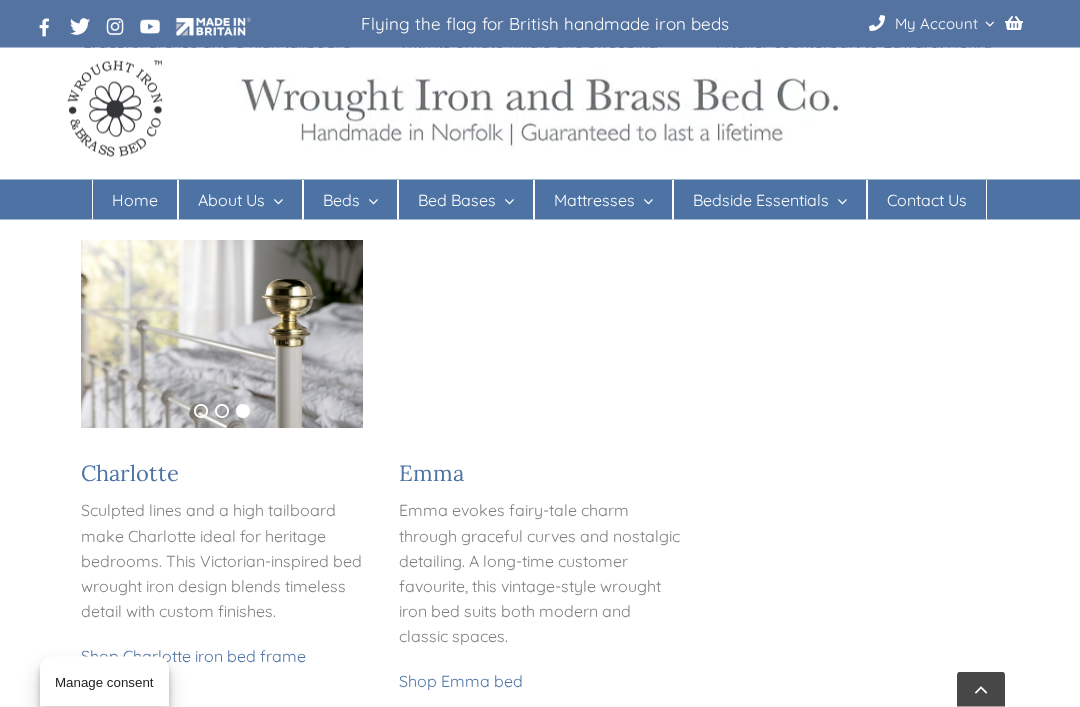 scroll, scrollTop: 1981, scrollLeft: 0, axis: vertical 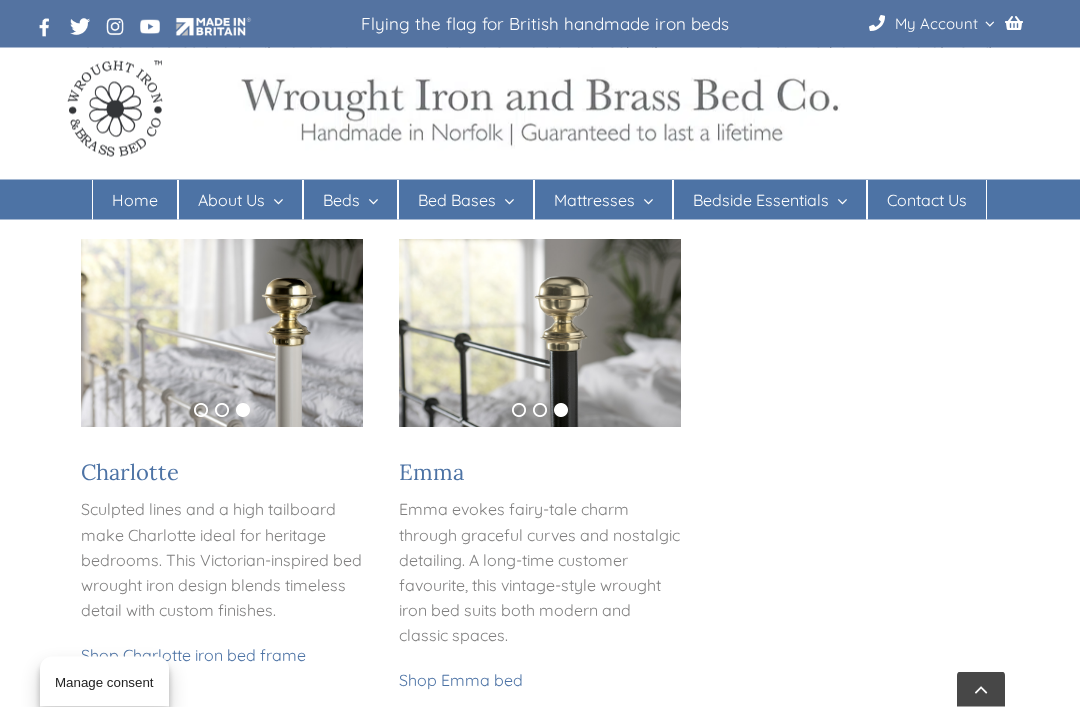 click on "Shop Charlotte iron bed frame" at bounding box center (193, 656) 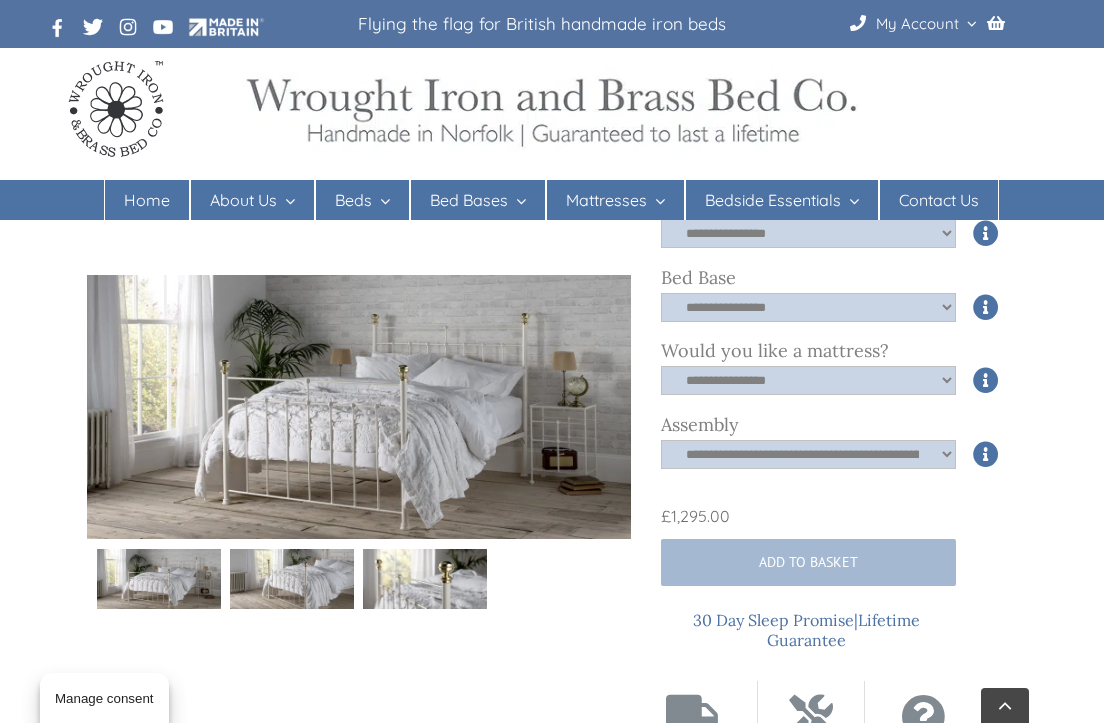 scroll, scrollTop: 895, scrollLeft: 0, axis: vertical 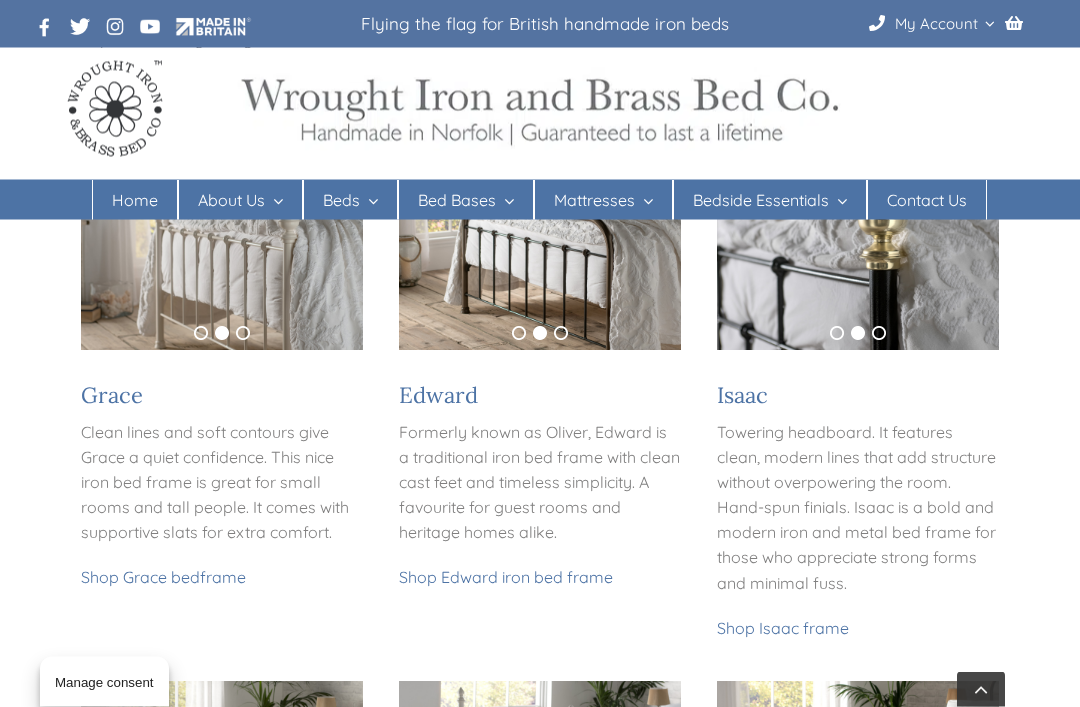 click on "Shop Isaac frame" at bounding box center [783, 629] 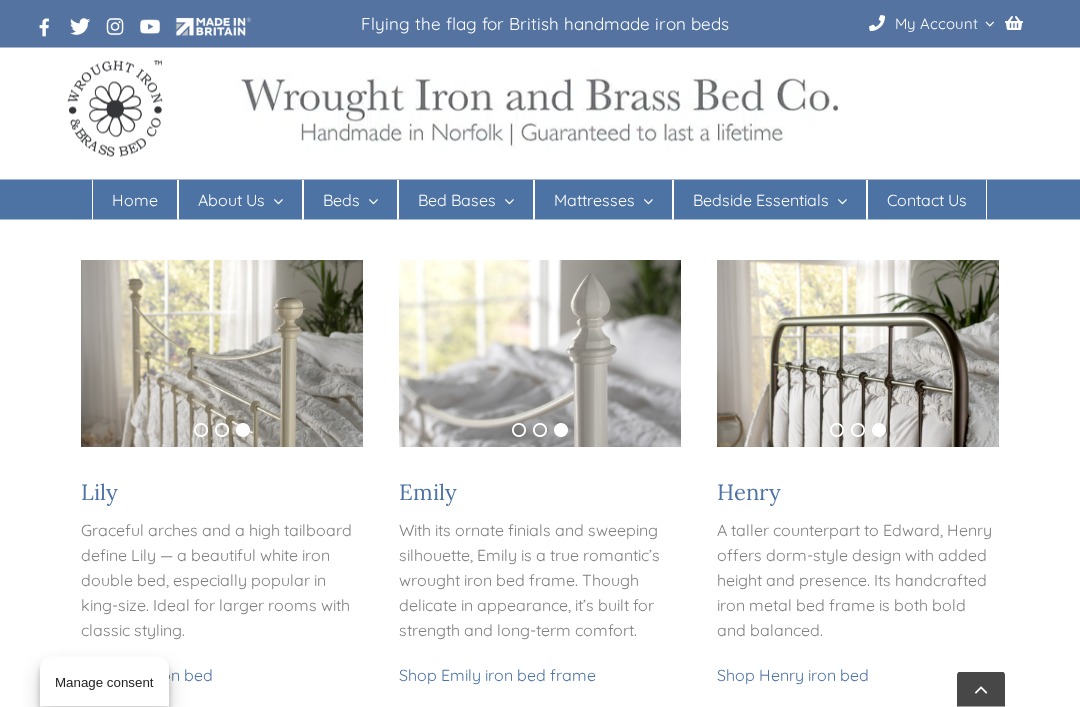 scroll, scrollTop: 1503, scrollLeft: 0, axis: vertical 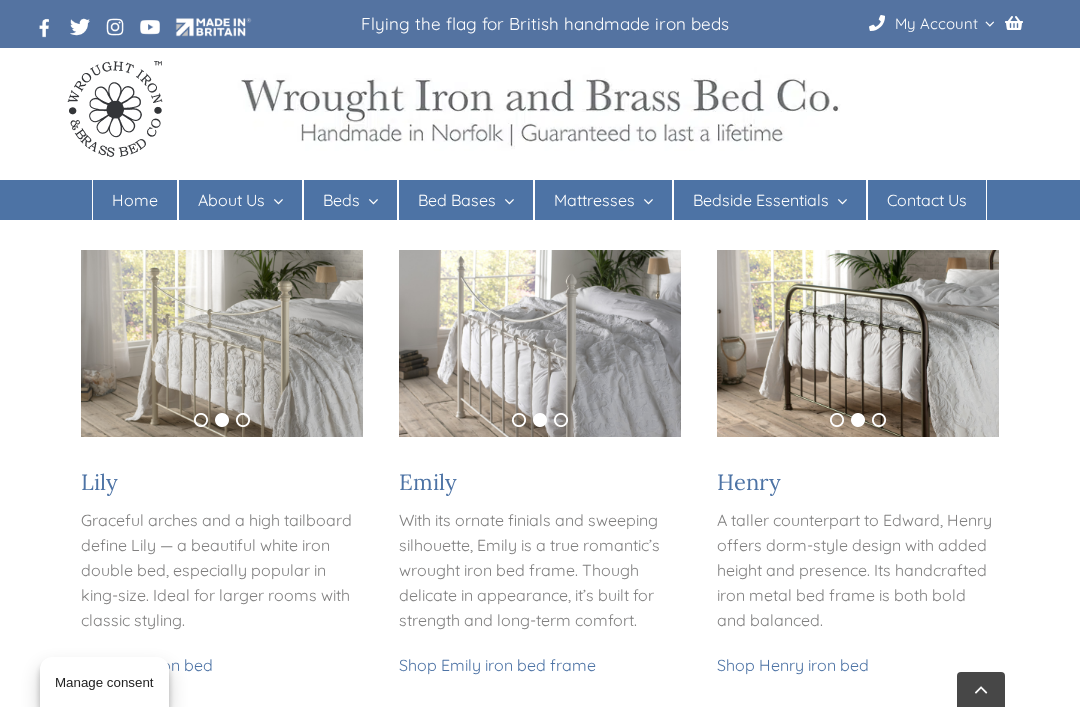 click on "Shop Emily iron bed frame" at bounding box center [497, 665] 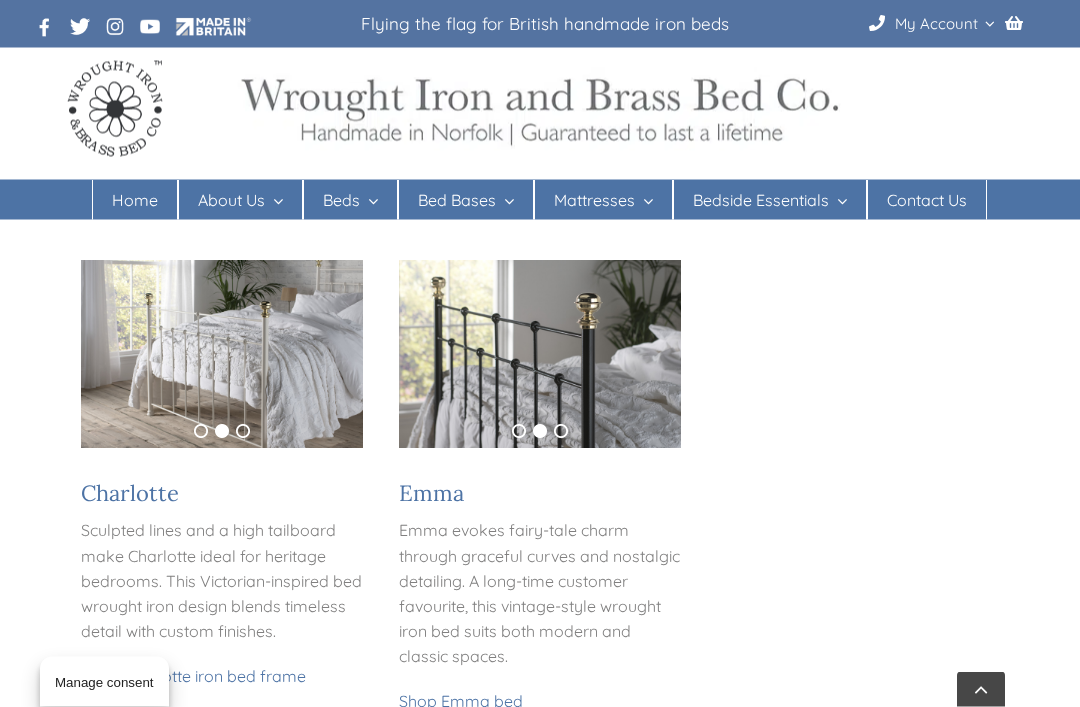 scroll, scrollTop: 1961, scrollLeft: 0, axis: vertical 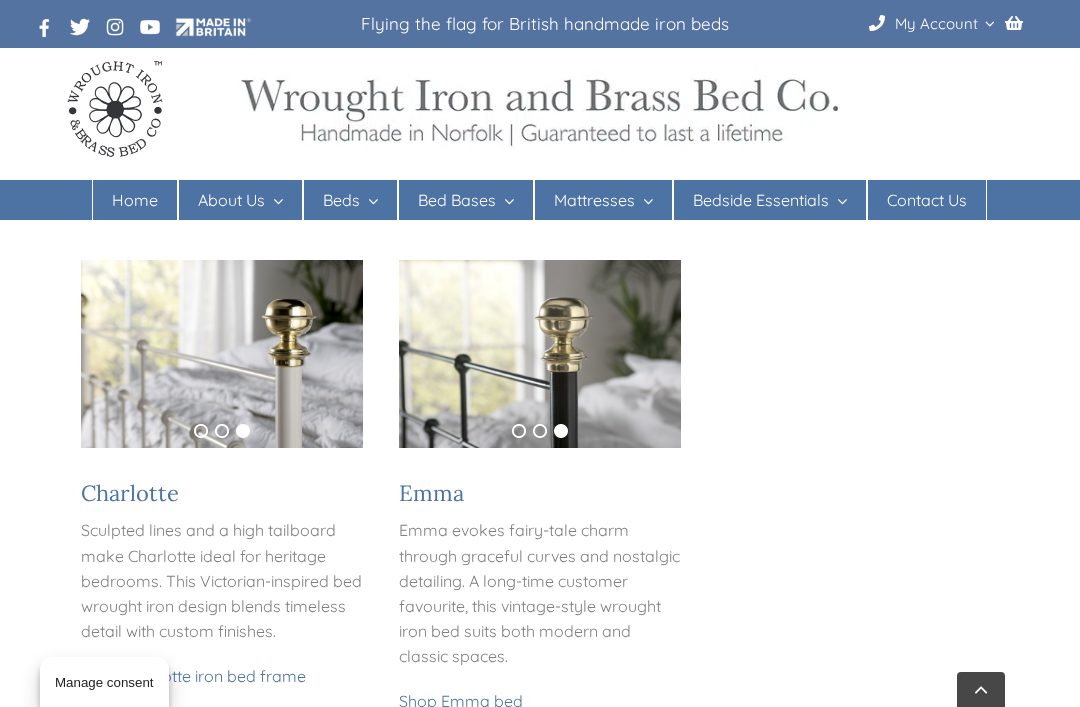 click on "Shop Emma bed" at bounding box center (461, 701) 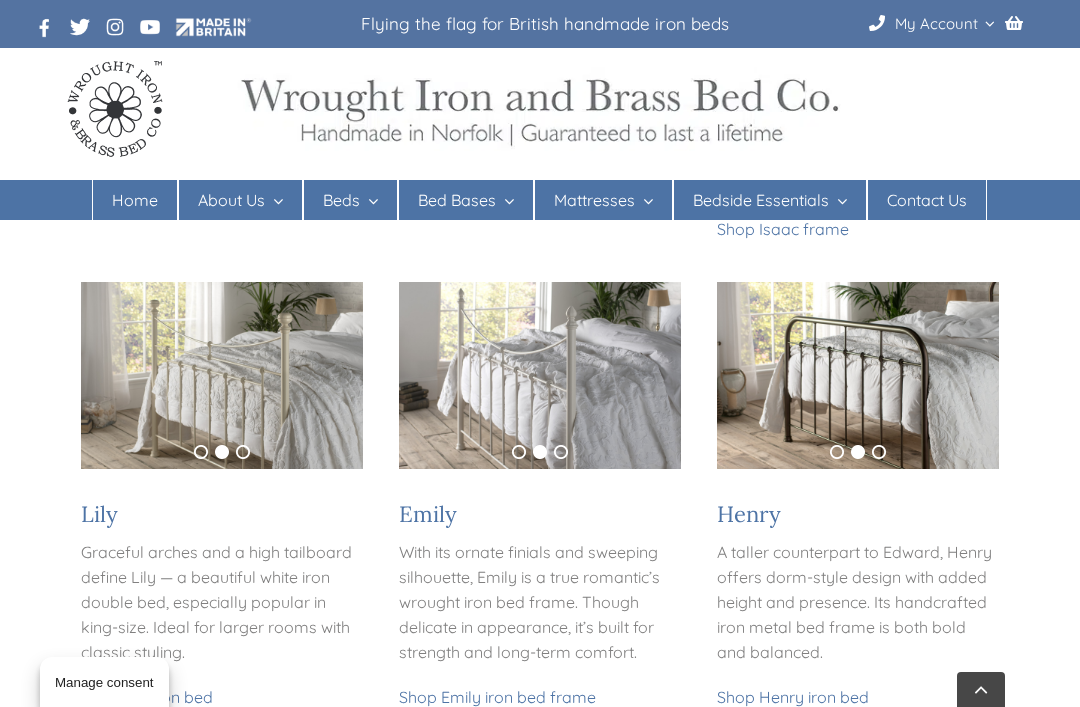 scroll, scrollTop: 1467, scrollLeft: 0, axis: vertical 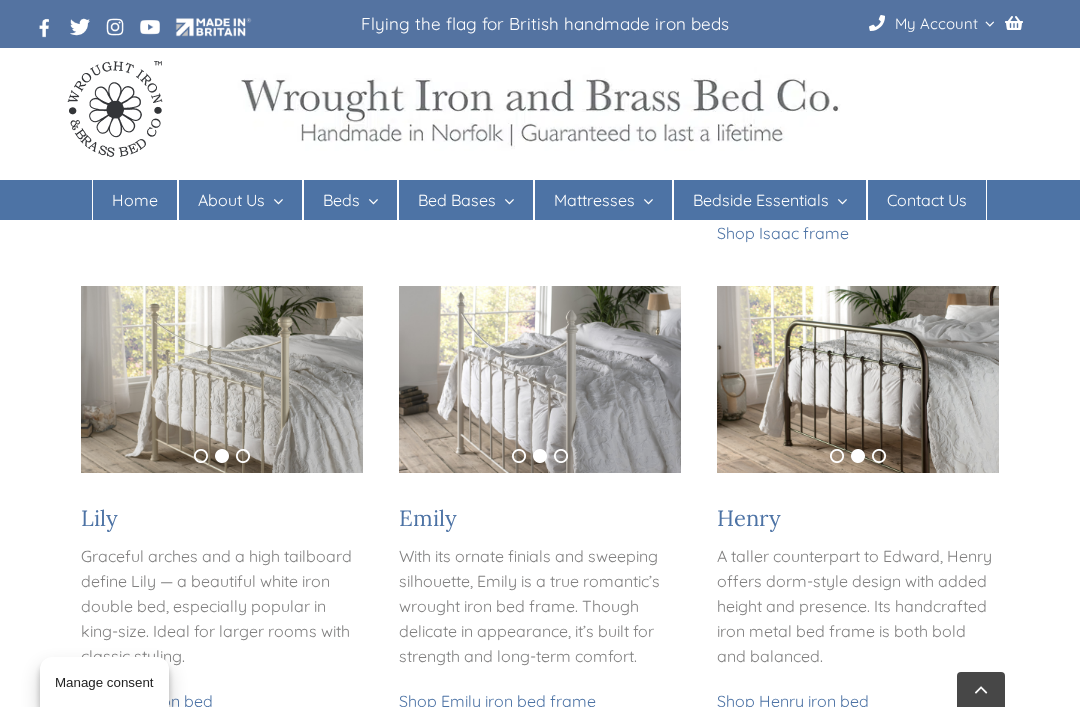 click on "Shop Lily iron bed" at bounding box center (147, 701) 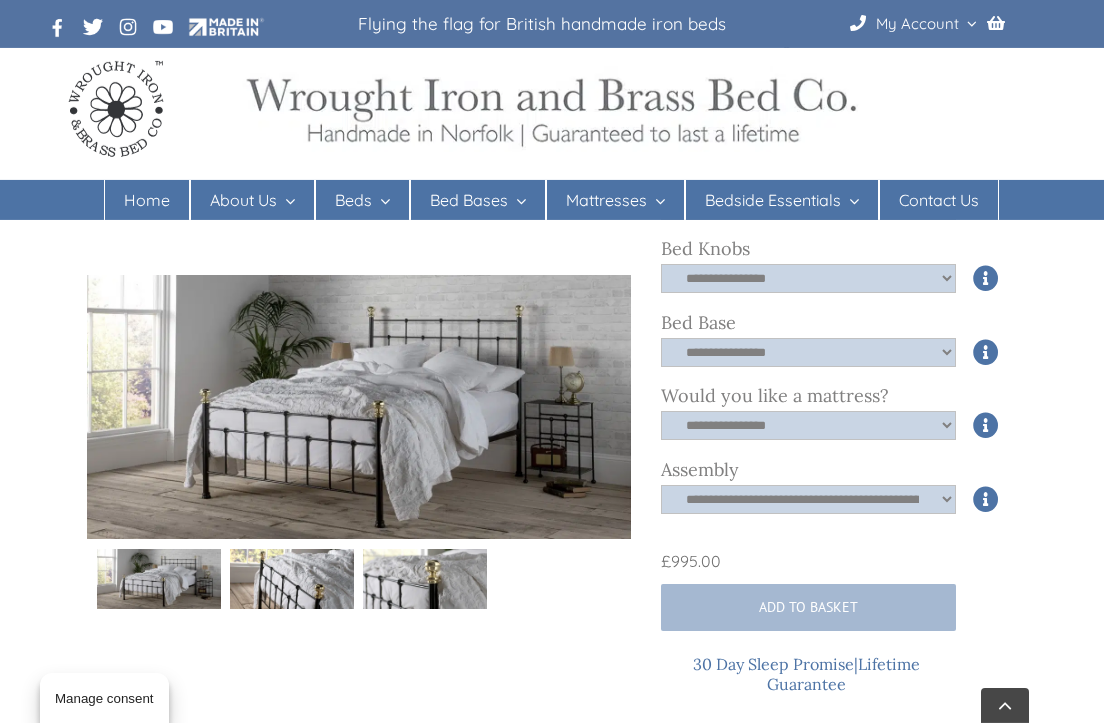 scroll, scrollTop: 825, scrollLeft: 0, axis: vertical 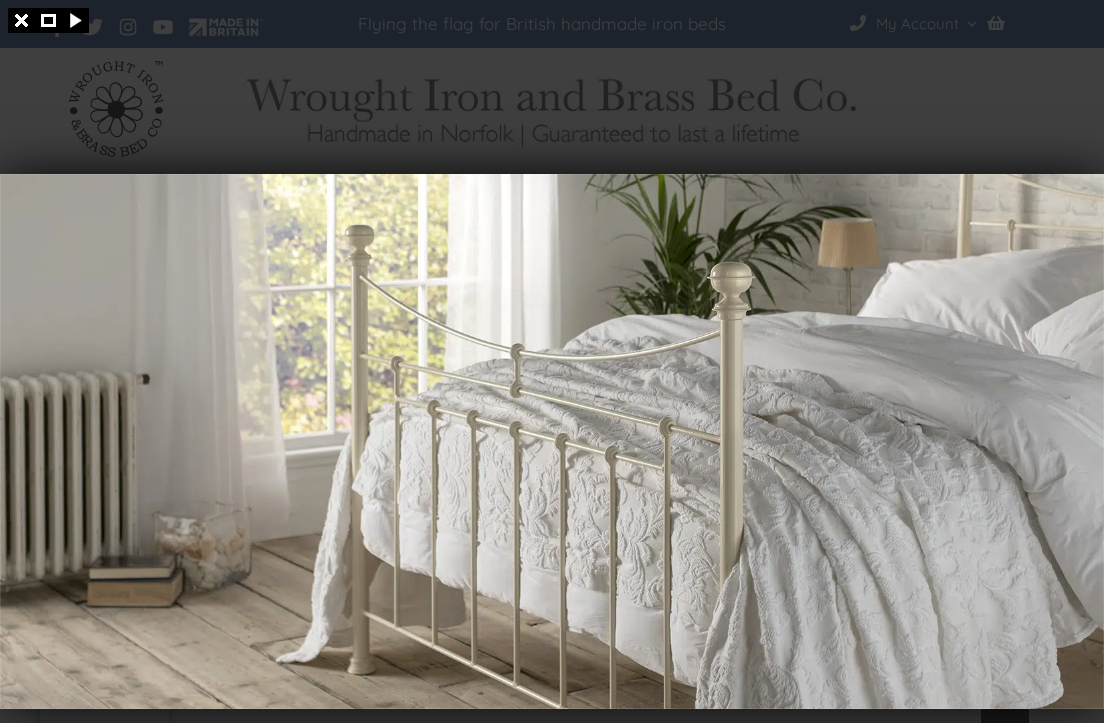 click at bounding box center [552, 361] 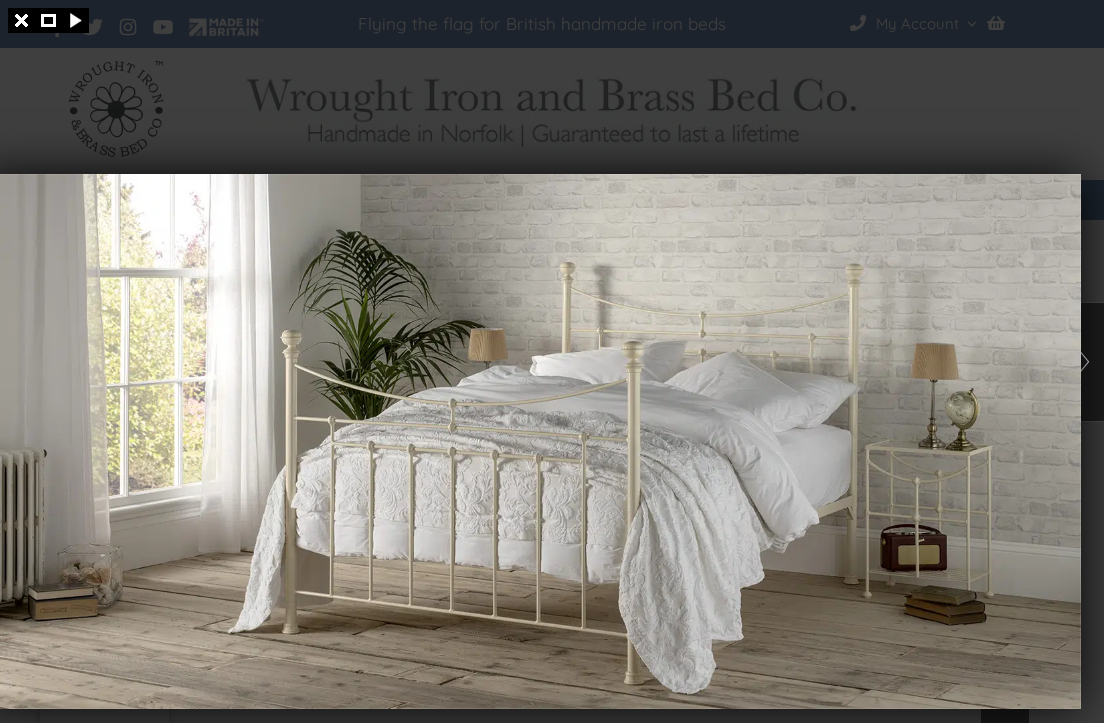 click at bounding box center (529, 441) 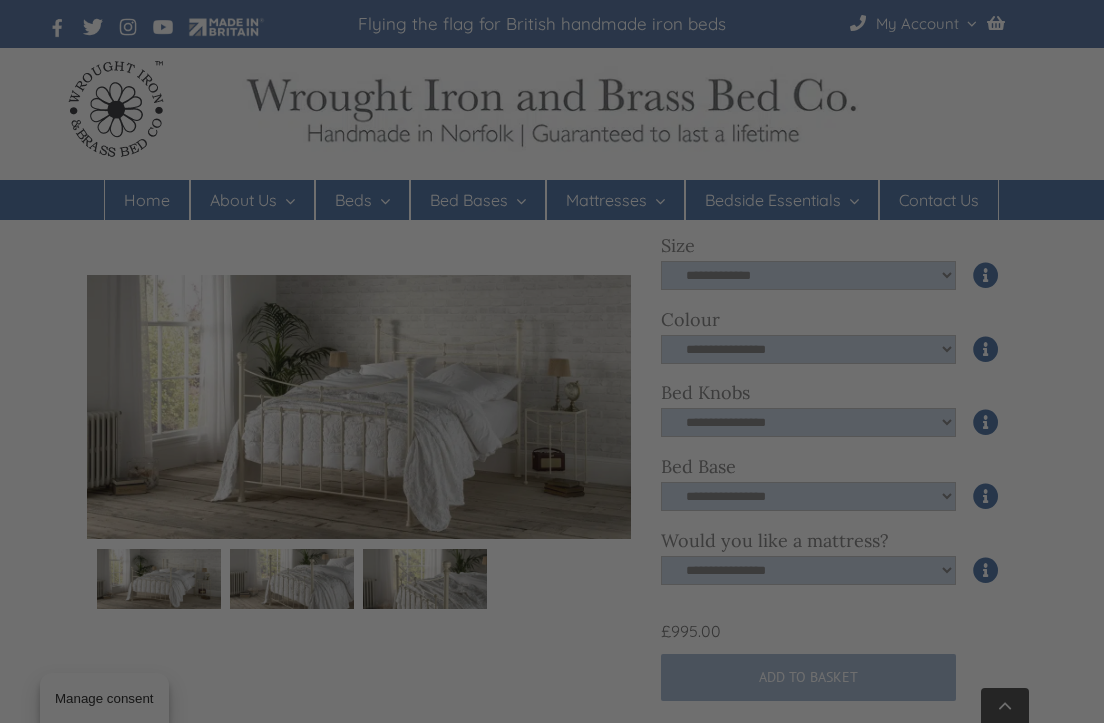 click at bounding box center [552, 361] 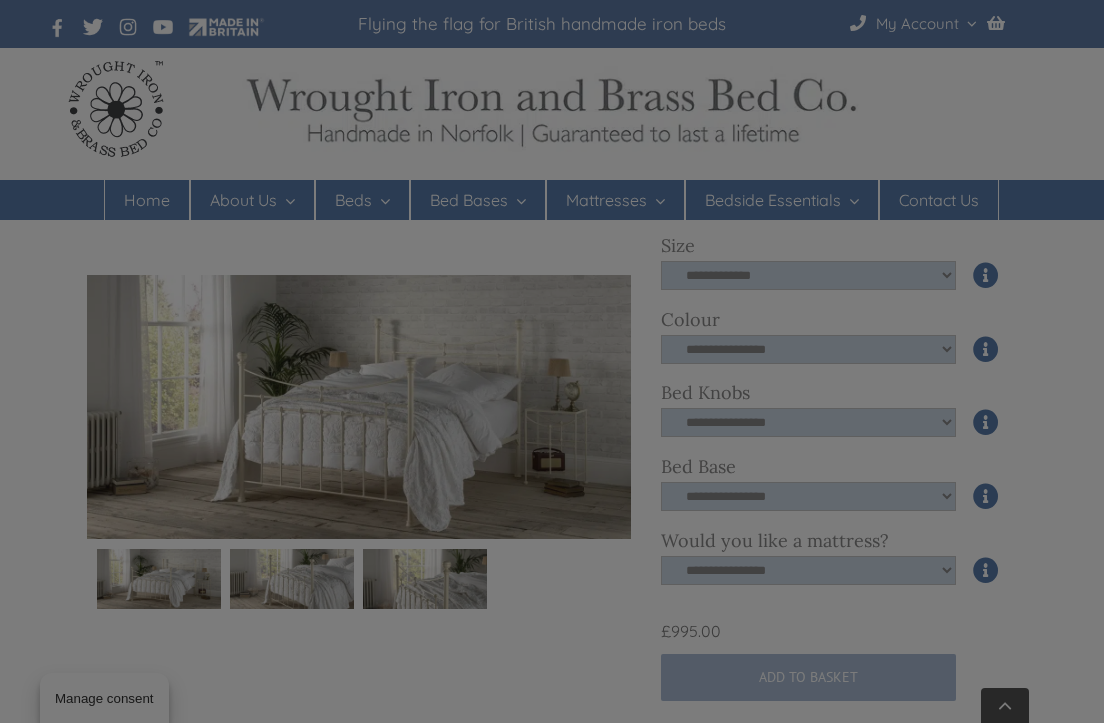 click at bounding box center (552, 361) 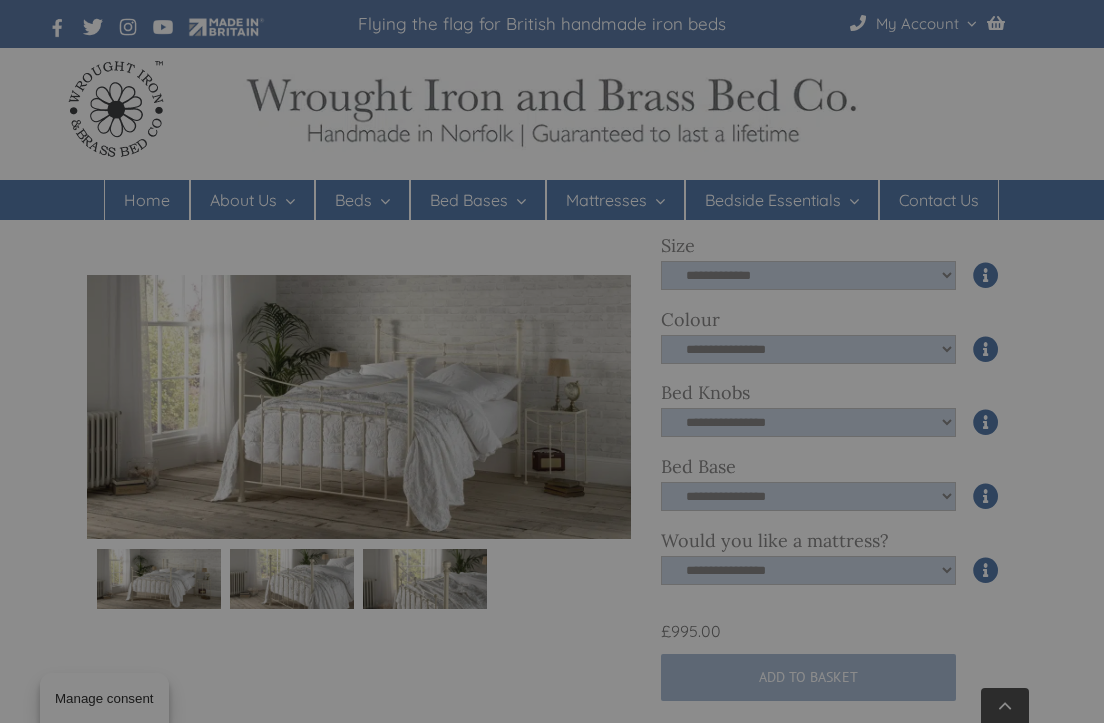 click at bounding box center (552, 361) 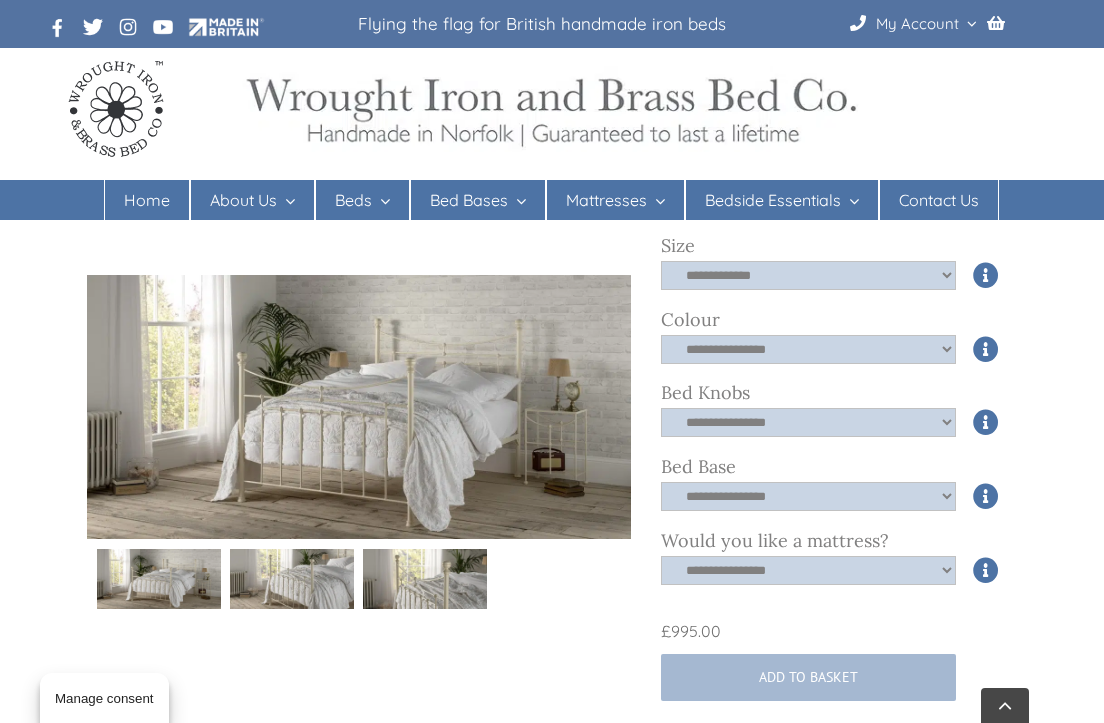 click on "Double beds" at bounding box center [563, 342] 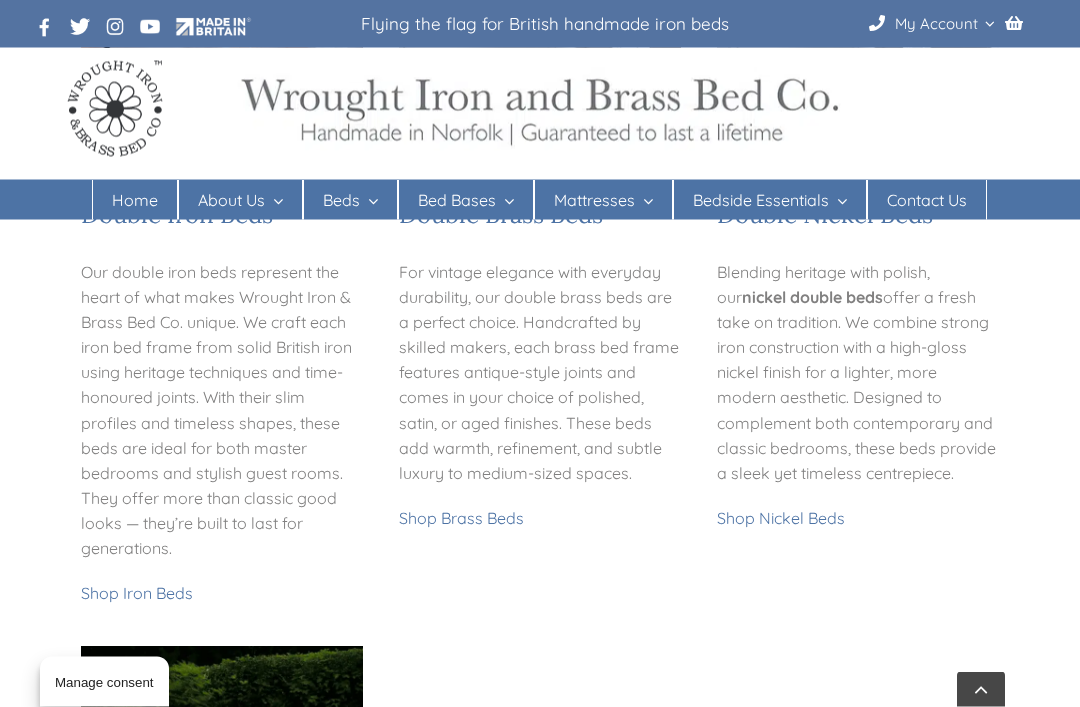 scroll, scrollTop: 1164, scrollLeft: 0, axis: vertical 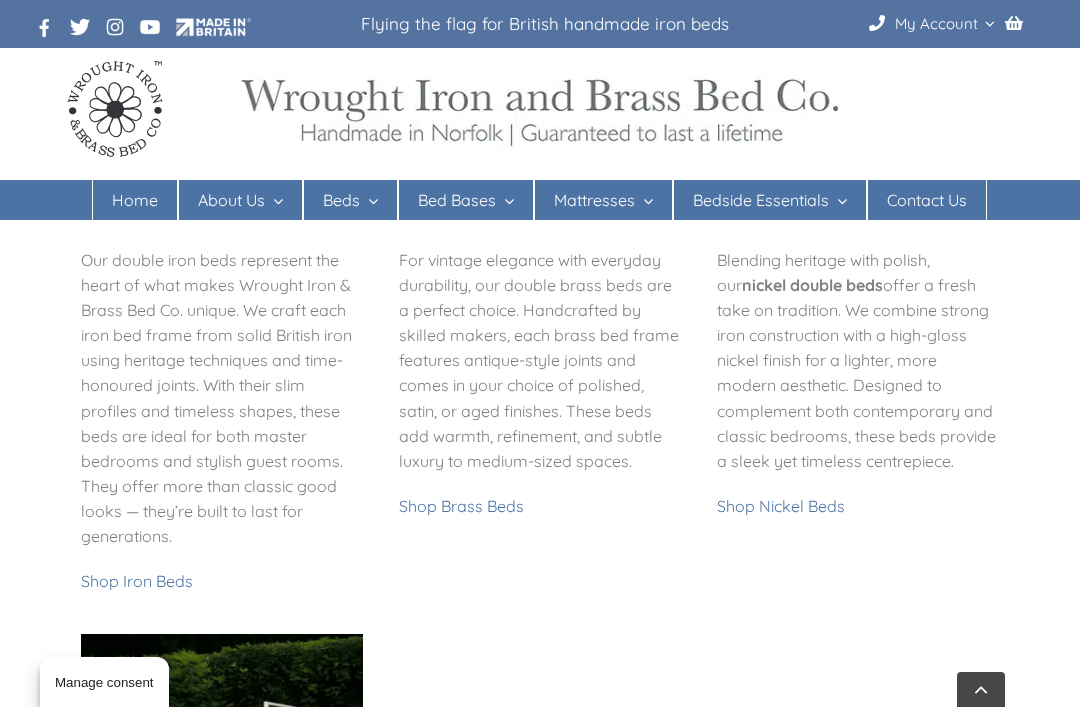 click on "Shop Iron Beds" at bounding box center [137, 581] 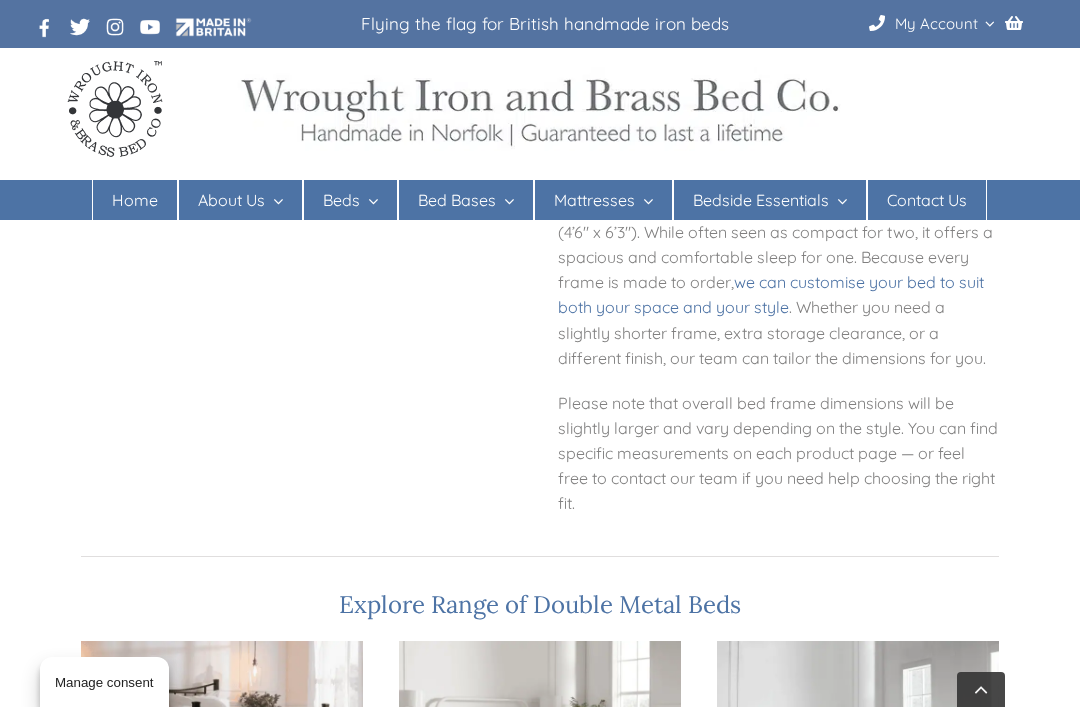 scroll, scrollTop: 514, scrollLeft: 0, axis: vertical 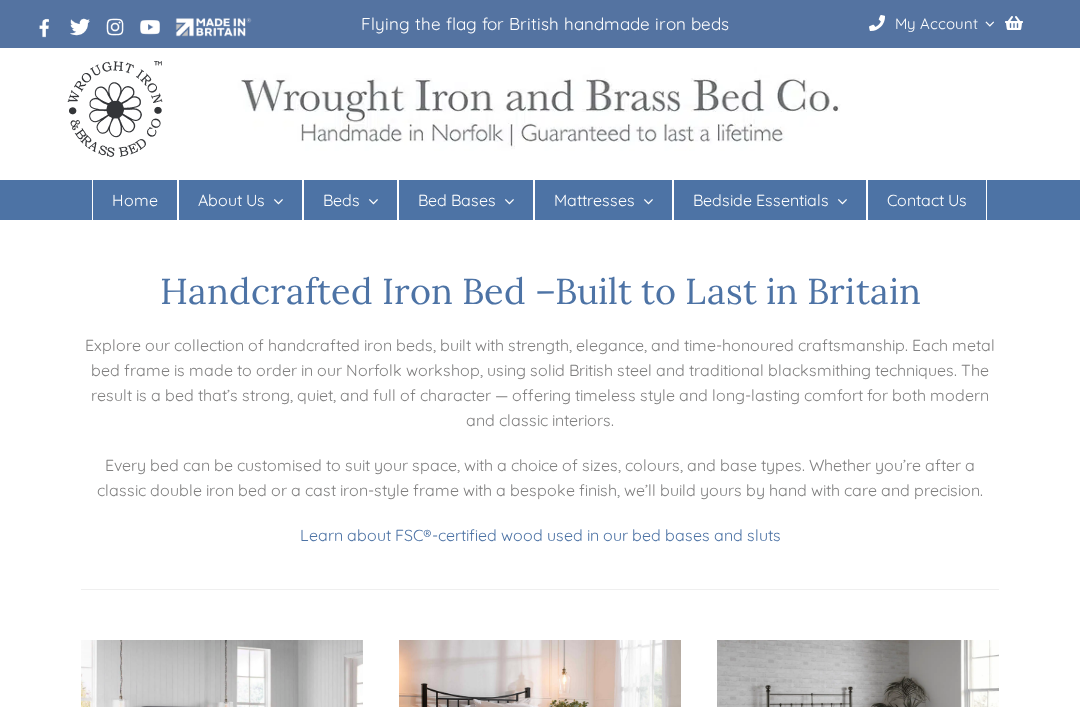 checkbox on "****" 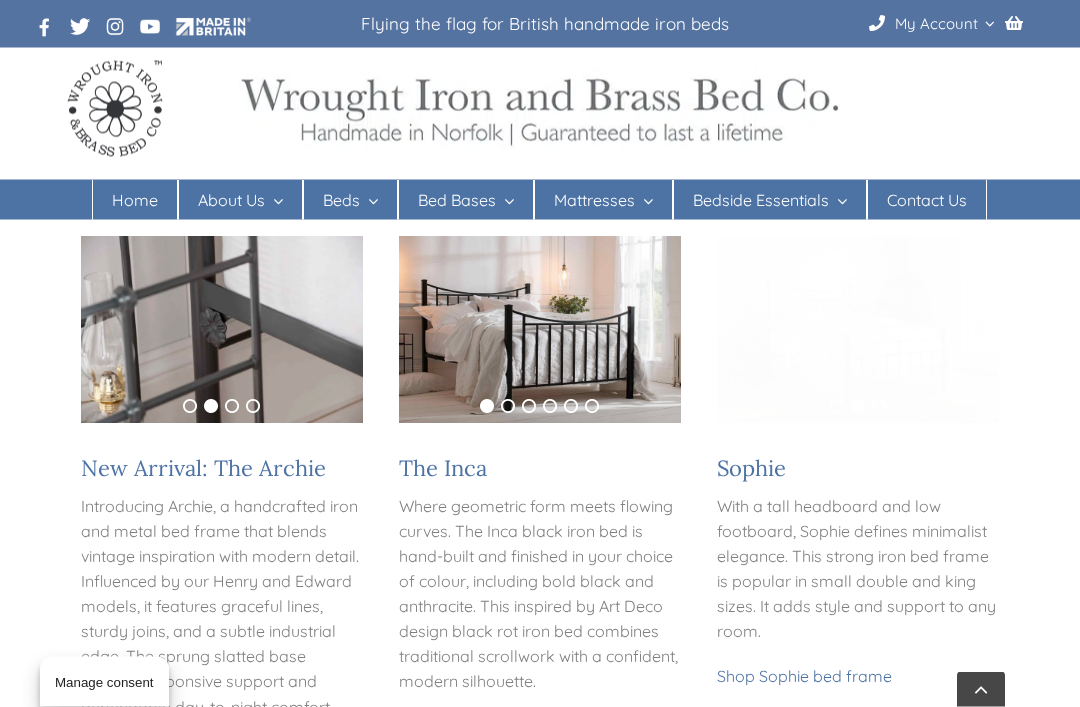 scroll, scrollTop: 503, scrollLeft: 0, axis: vertical 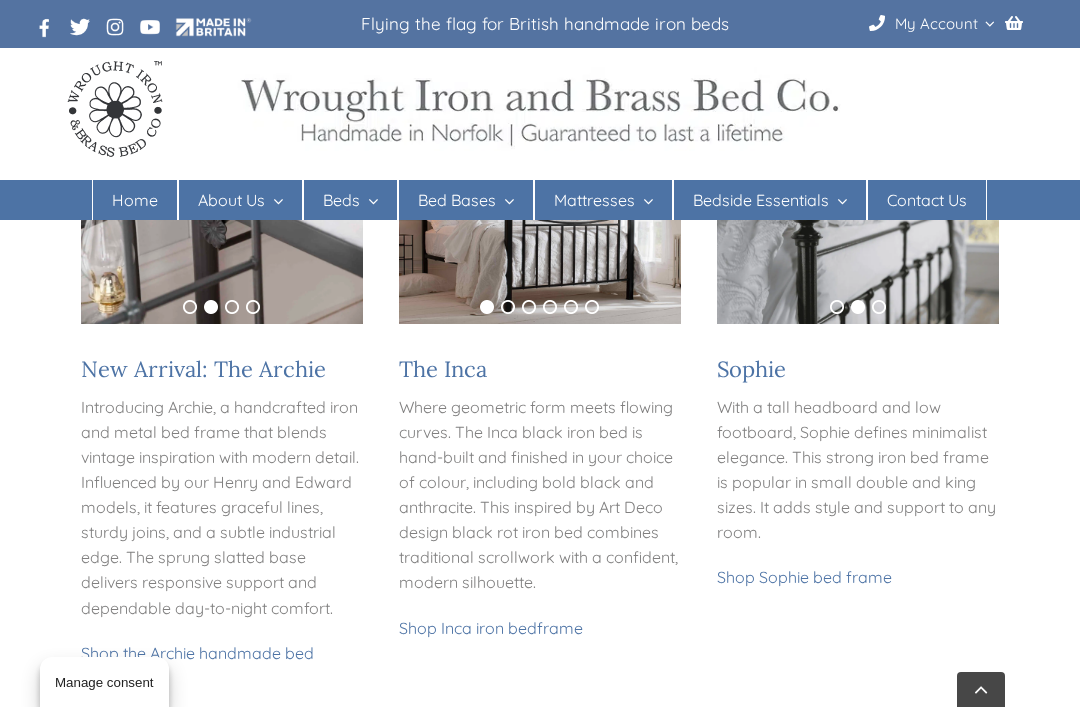 click on "Shop Sophie bed frame" at bounding box center [804, 577] 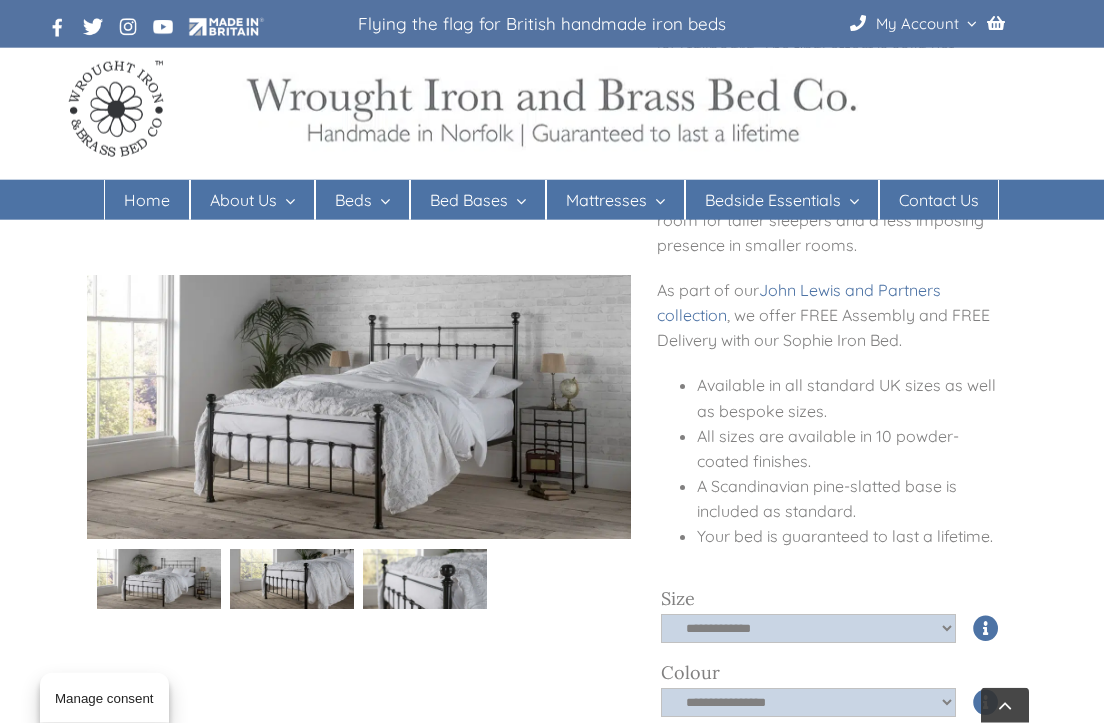 scroll, scrollTop: 416, scrollLeft: 0, axis: vertical 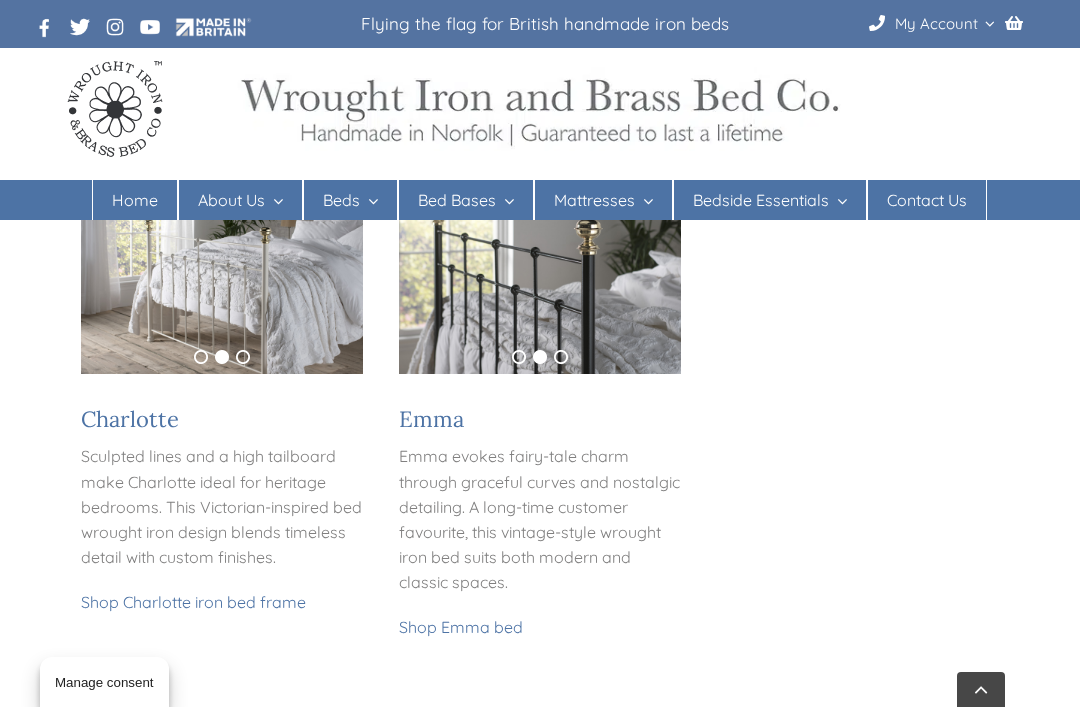 click on "Shop Emma bed" at bounding box center [461, 627] 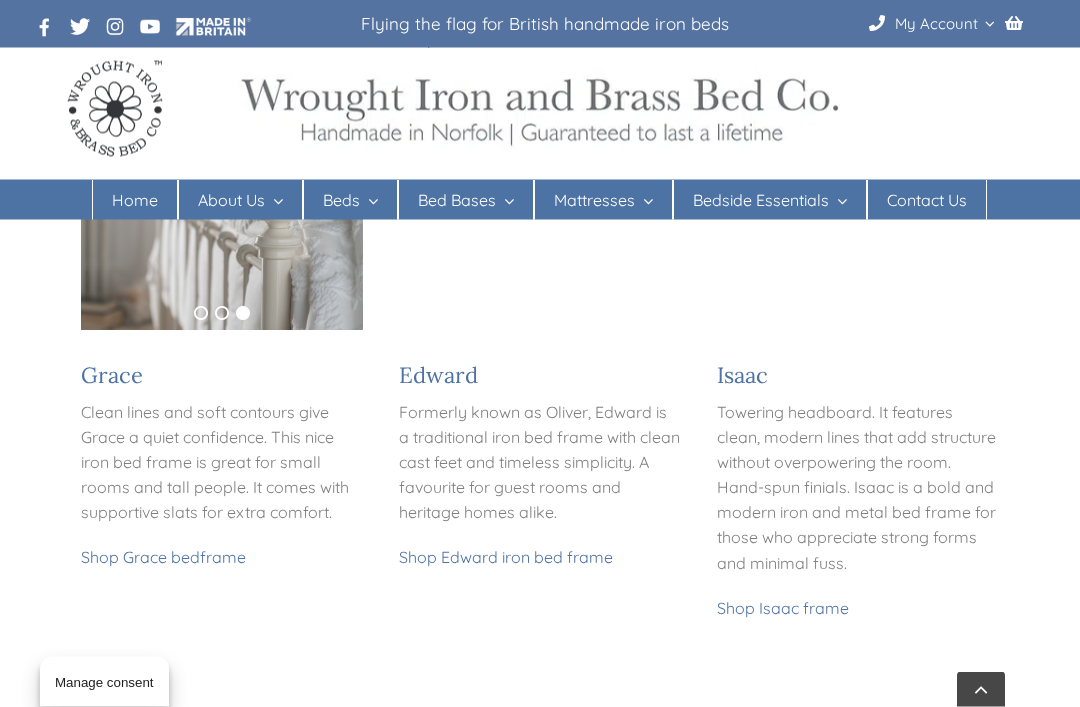 scroll, scrollTop: 1092, scrollLeft: 0, axis: vertical 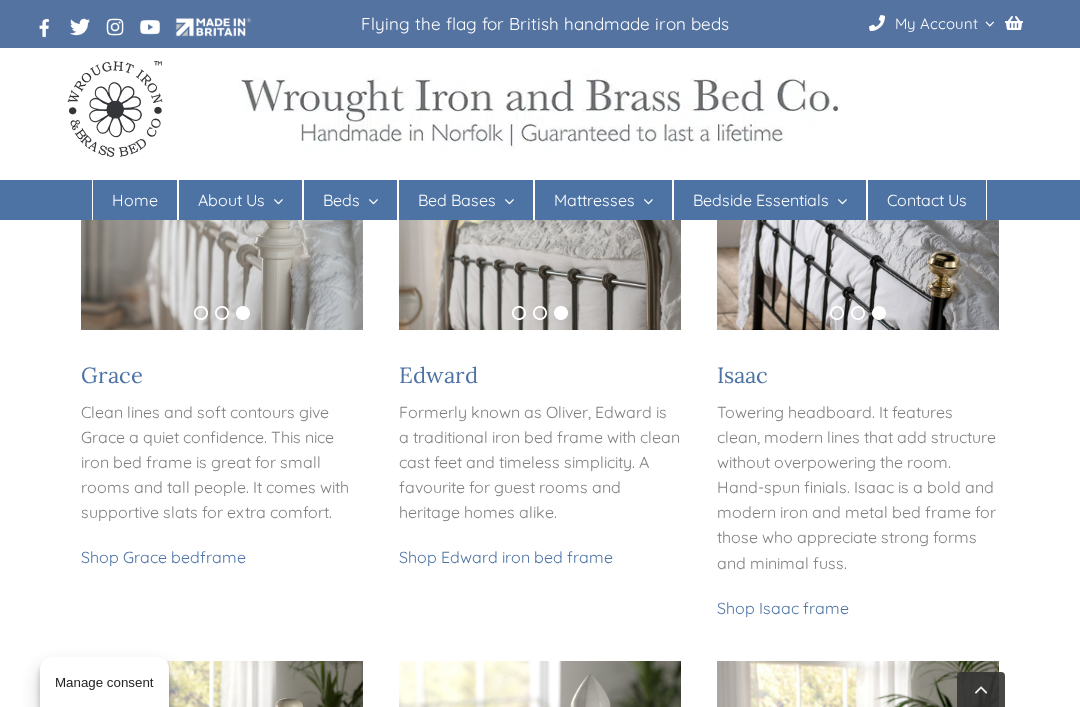 click on "Shop Isaac frame" at bounding box center [783, 608] 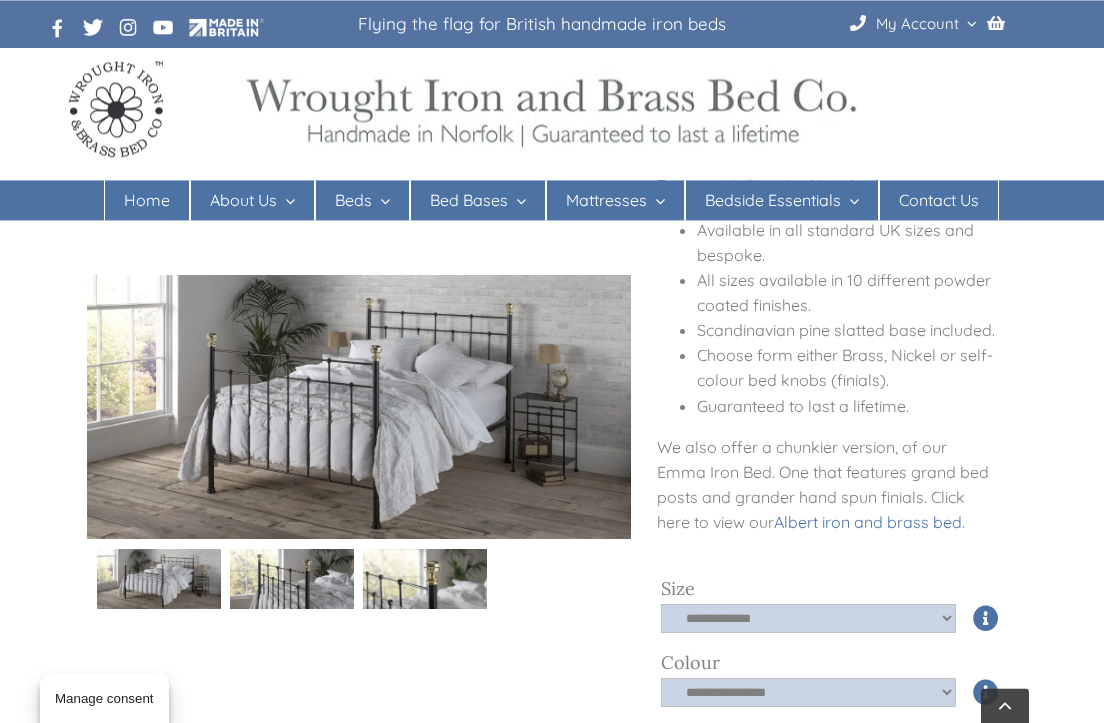 scroll, scrollTop: 382, scrollLeft: 0, axis: vertical 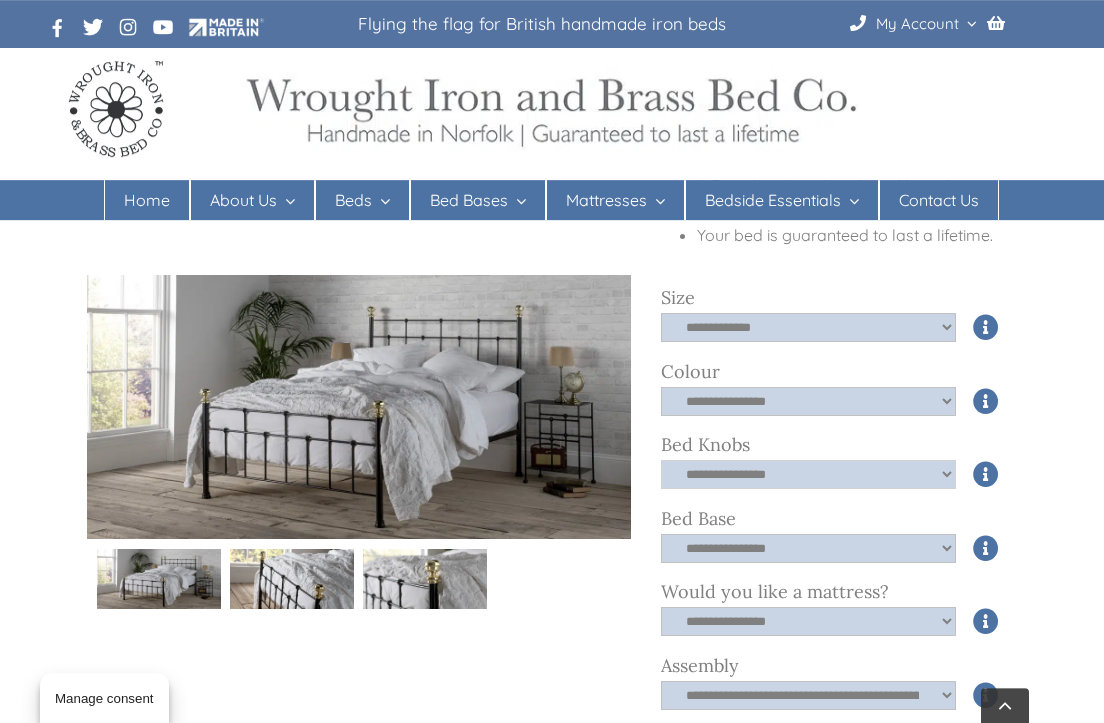 click on "**********" 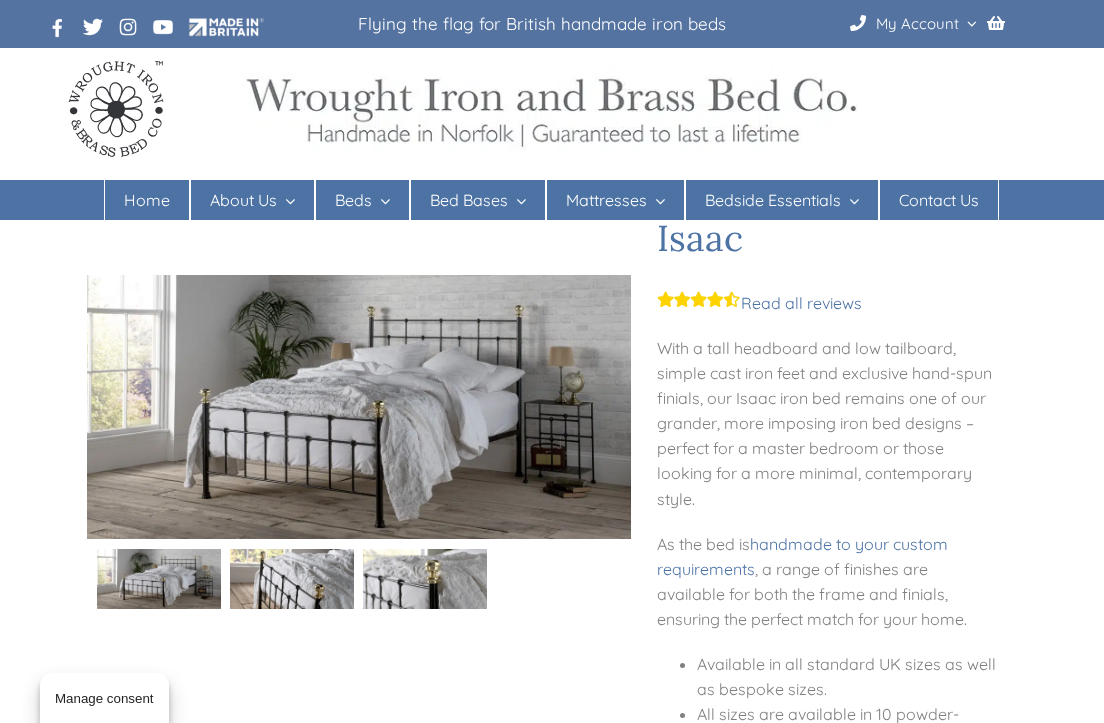 scroll, scrollTop: 0, scrollLeft: 0, axis: both 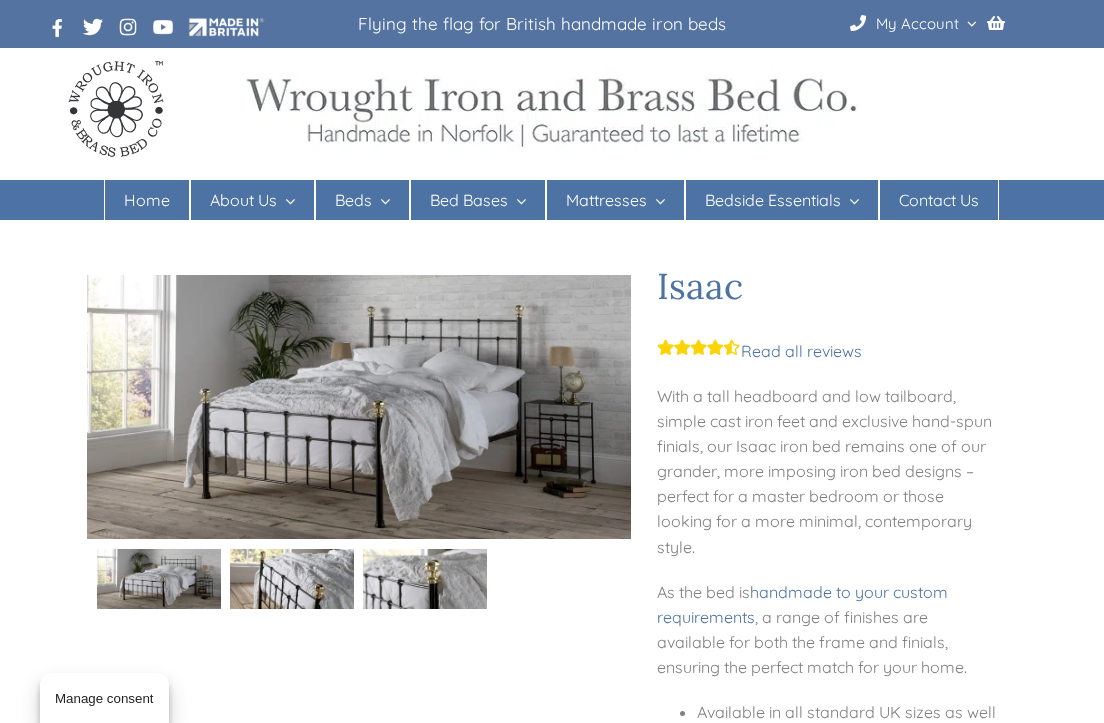 click on "Sprung Bed Bases" at bounding box center [493, 280] 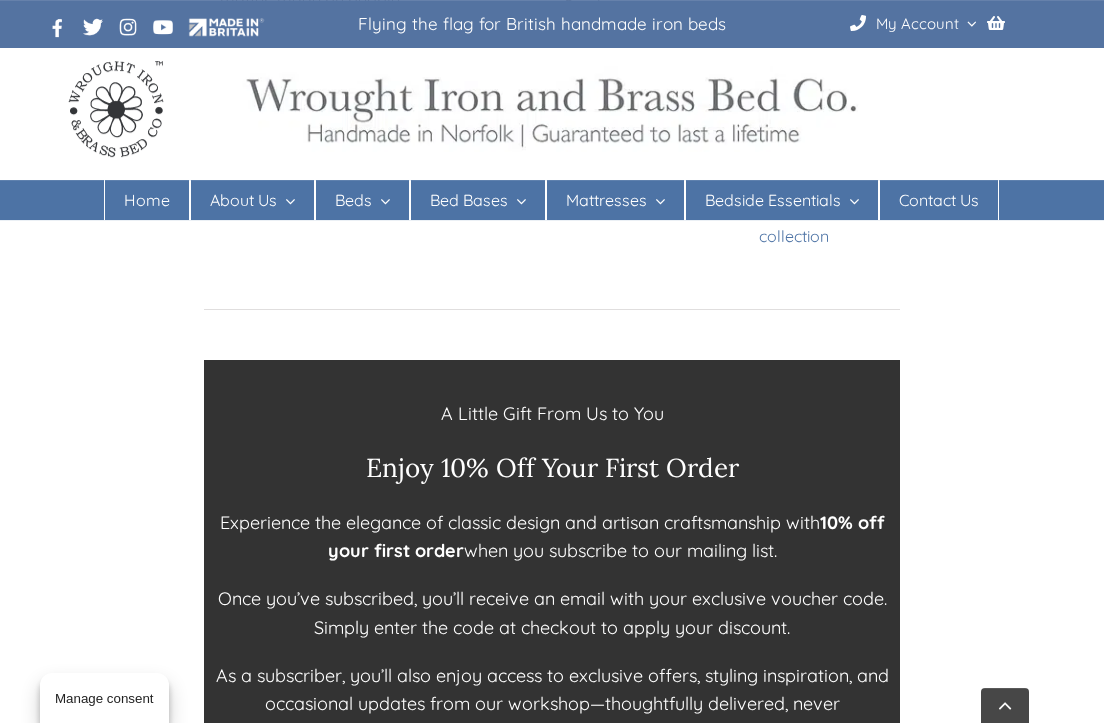 scroll, scrollTop: 3363, scrollLeft: 0, axis: vertical 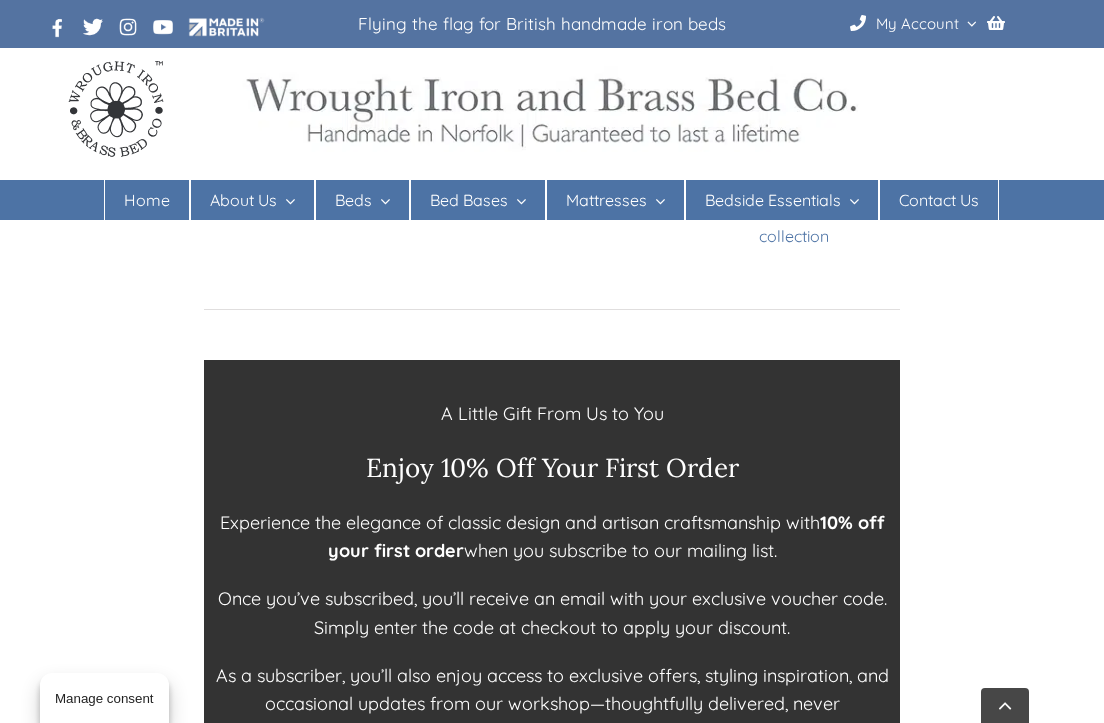 click on "Contact Us" at bounding box center [939, 200] 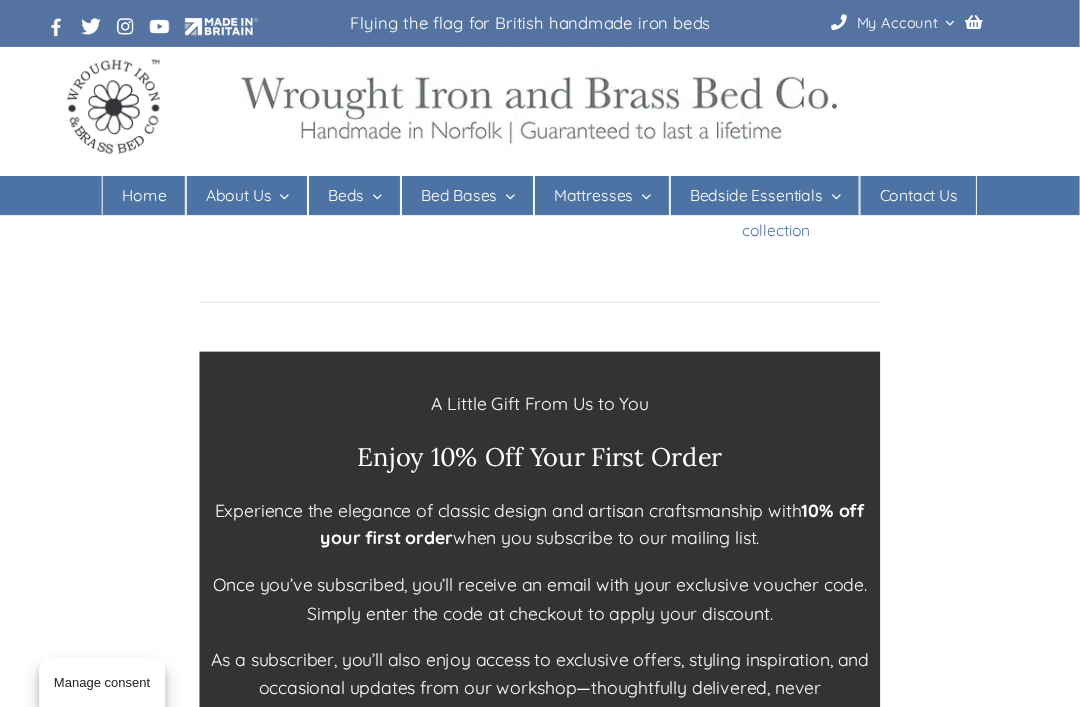 scroll, scrollTop: 3392, scrollLeft: 12, axis: both 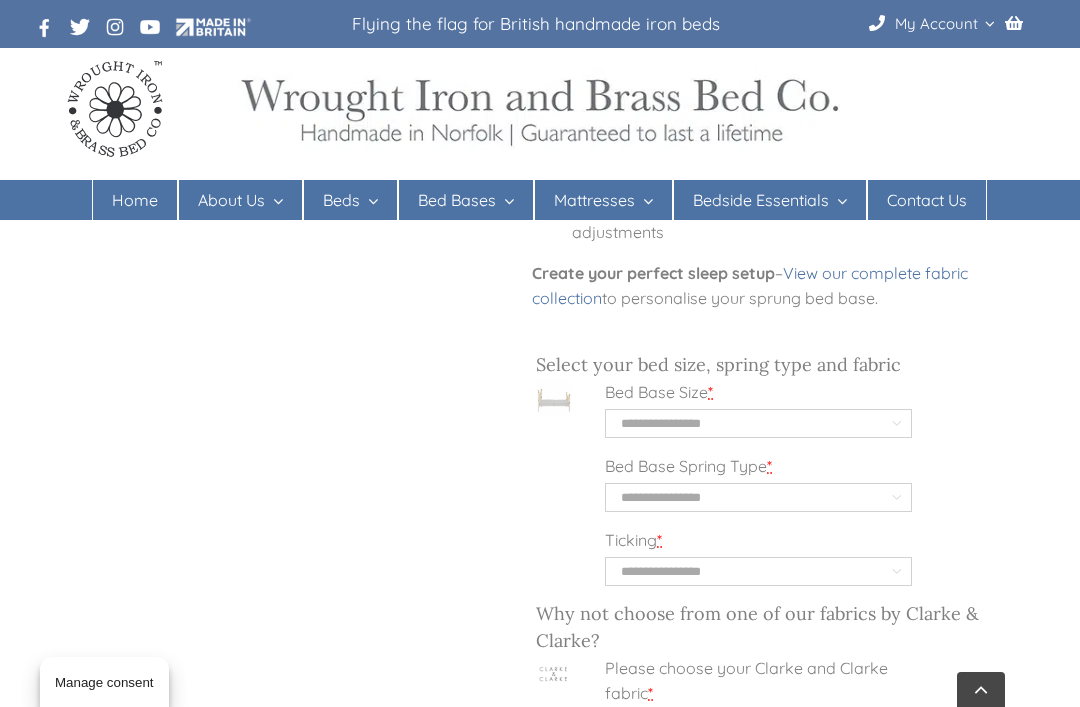click on "**********" at bounding box center [758, 423] 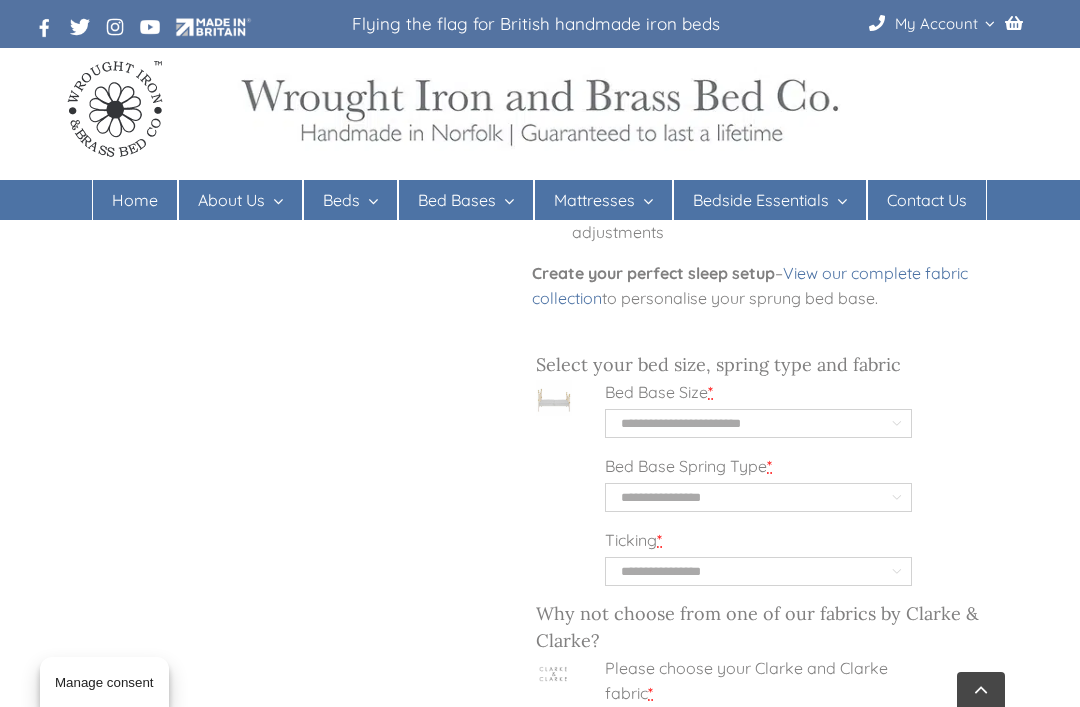 select on "**********" 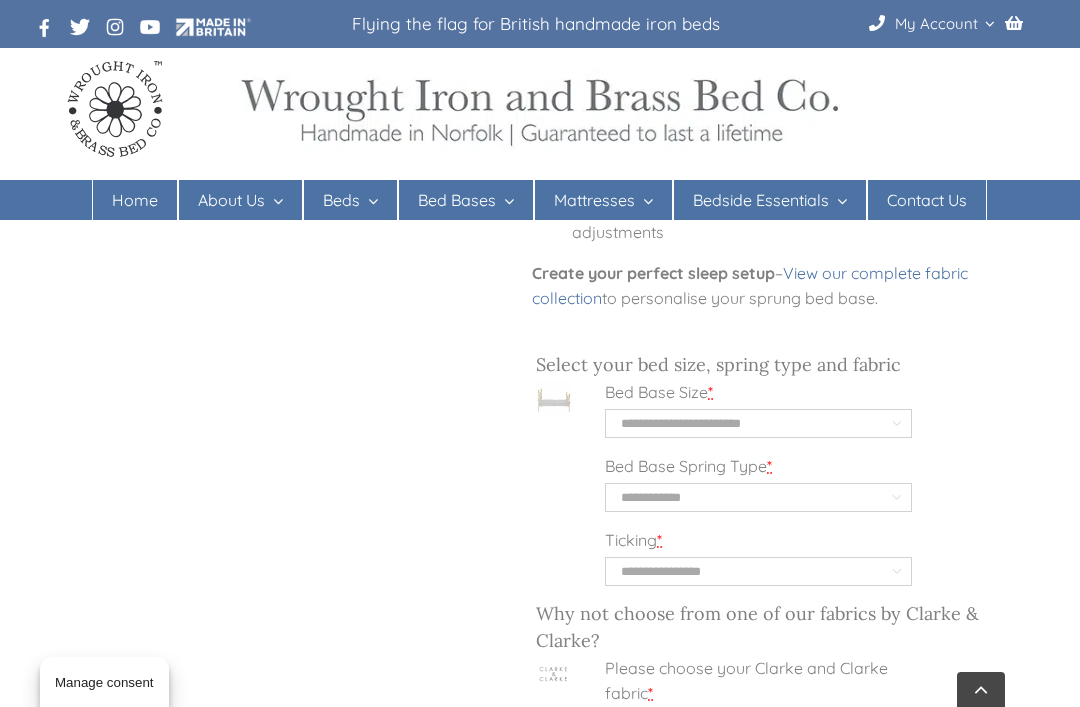 select on "**********" 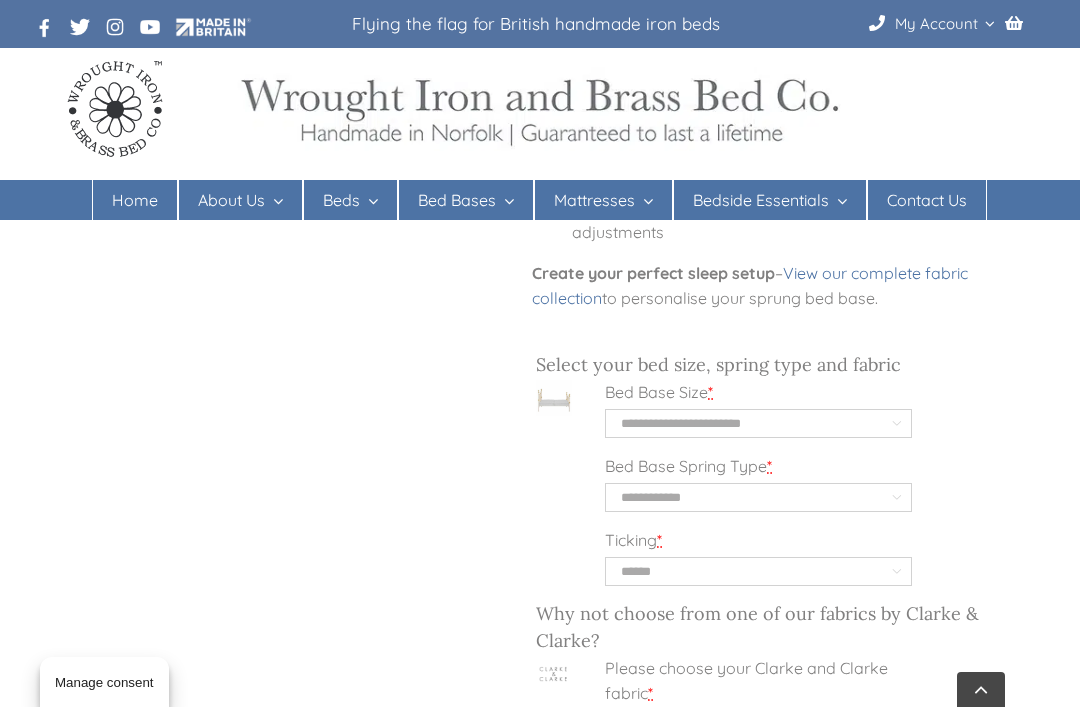 select on "**********" 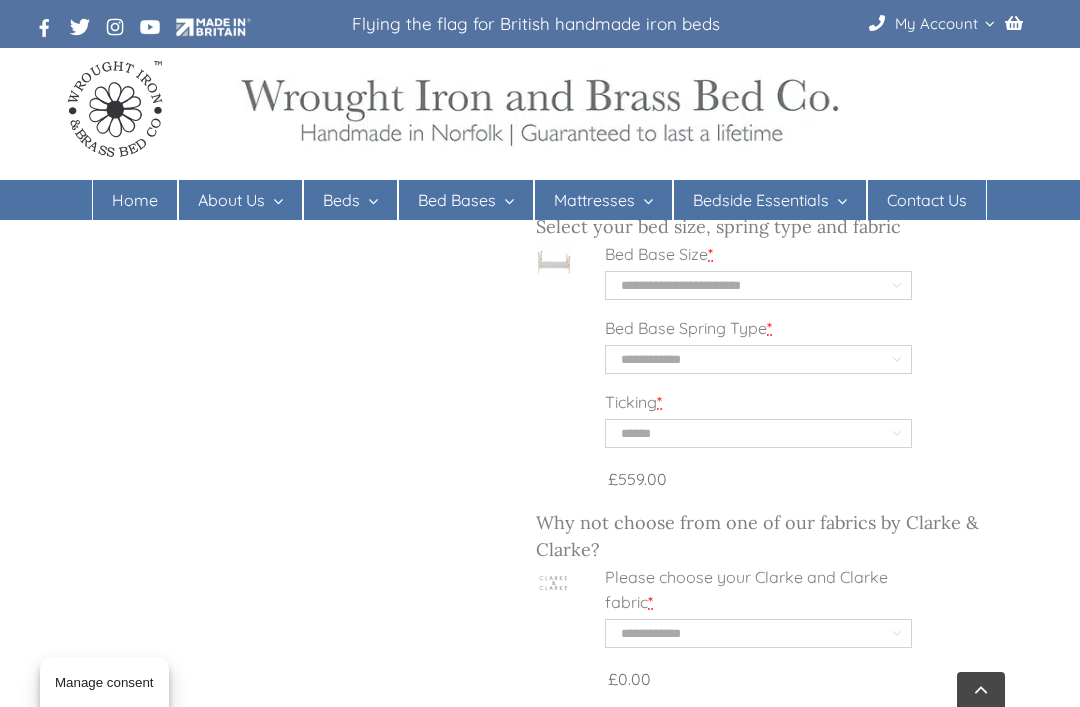 scroll, scrollTop: 1452, scrollLeft: 0, axis: vertical 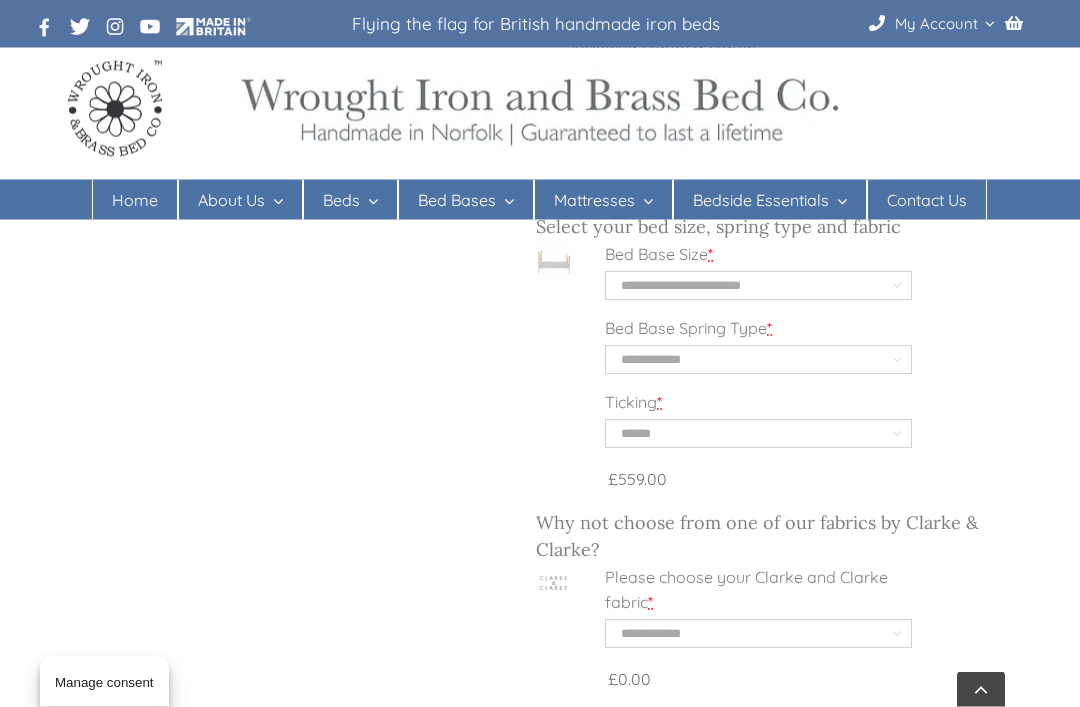 click on "**********" at bounding box center [758, 360] 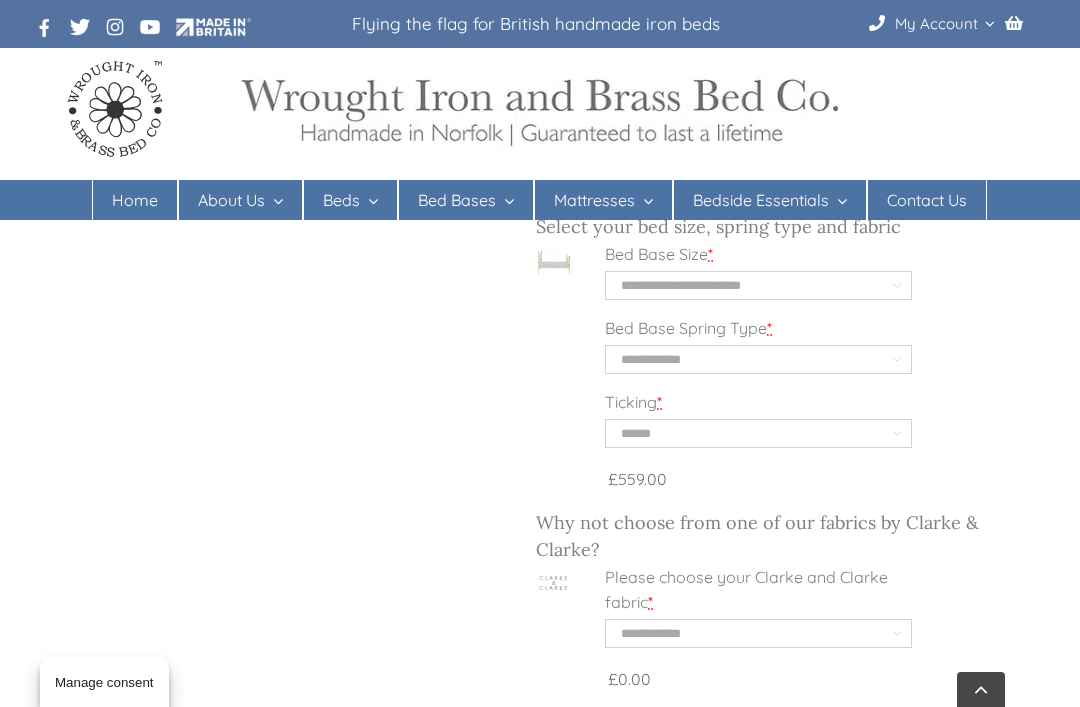 select on "**********" 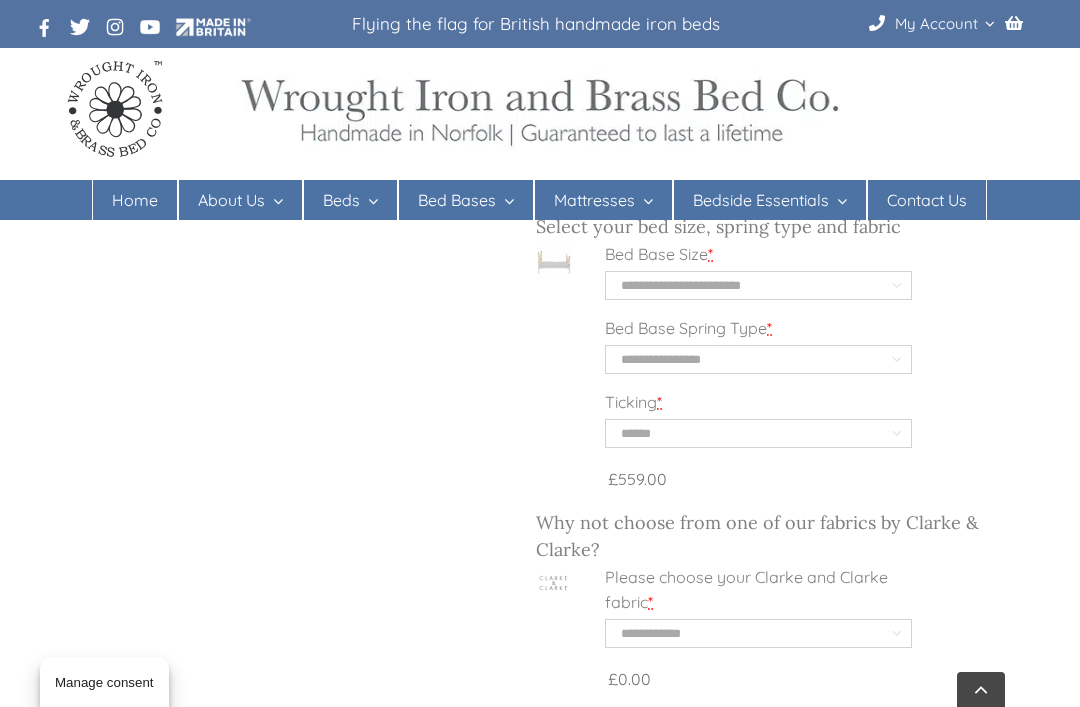 select on "**********" 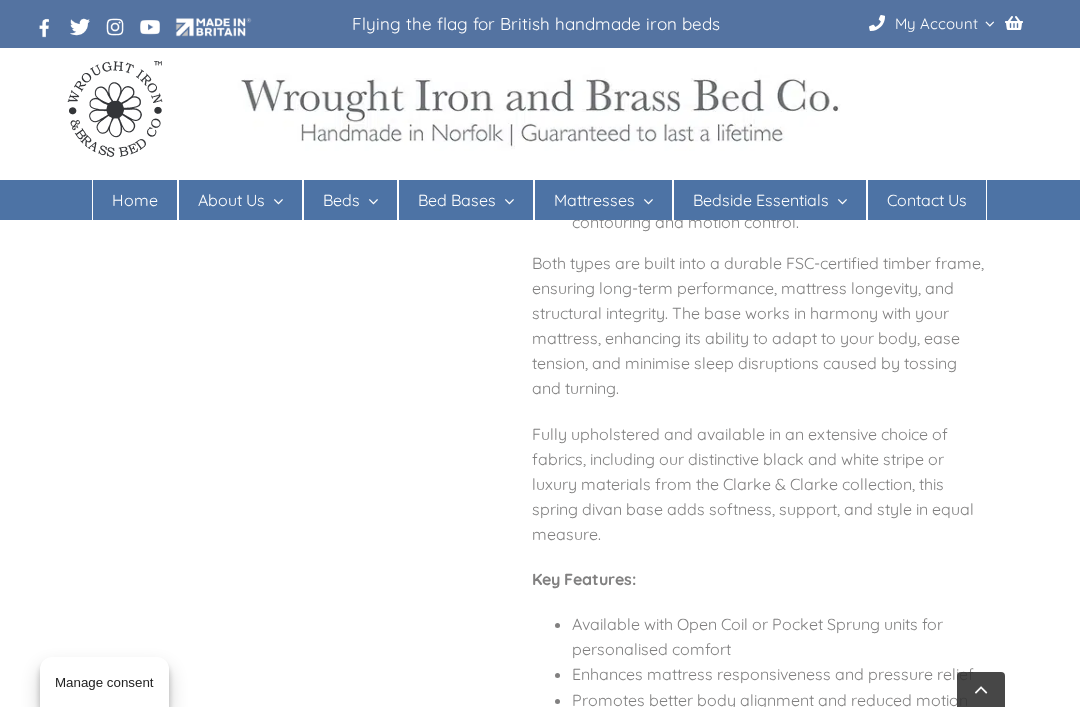scroll, scrollTop: 596, scrollLeft: 0, axis: vertical 